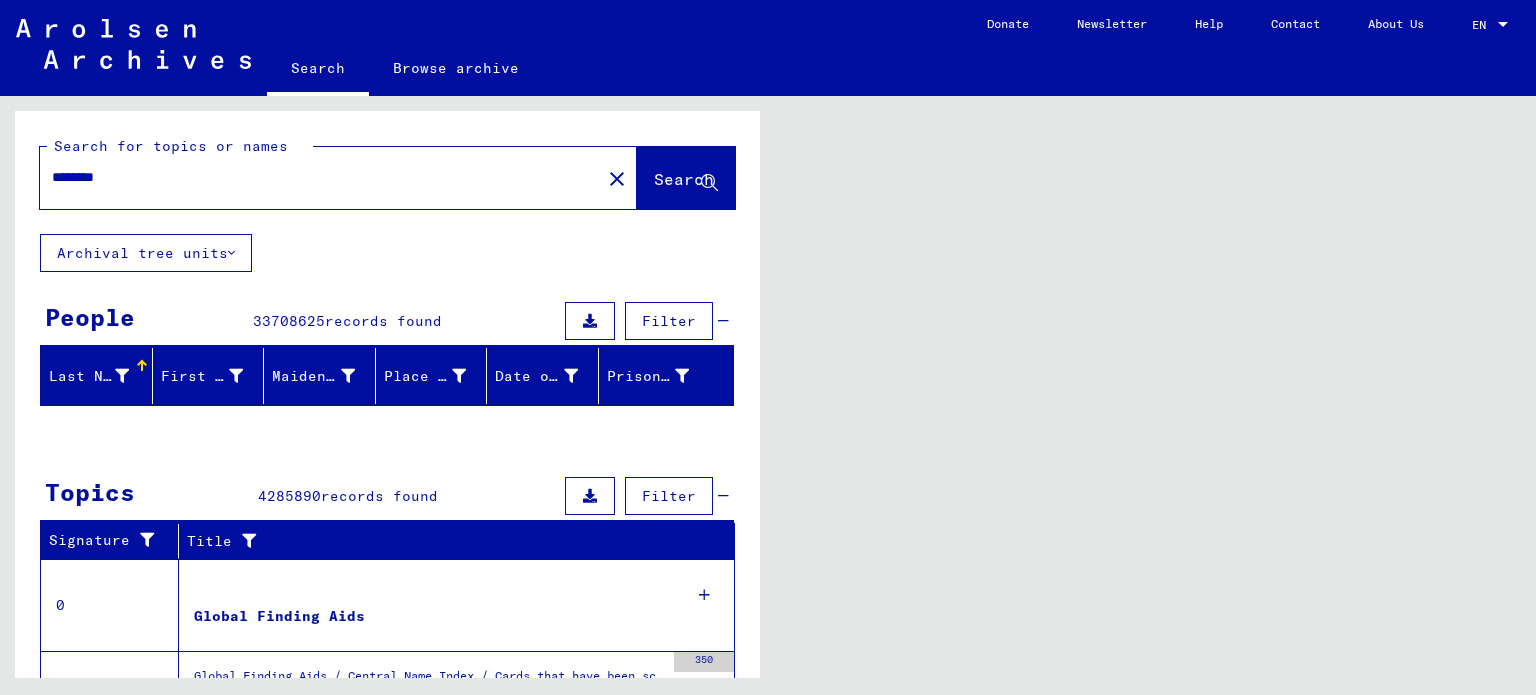 scroll, scrollTop: 0, scrollLeft: 0, axis: both 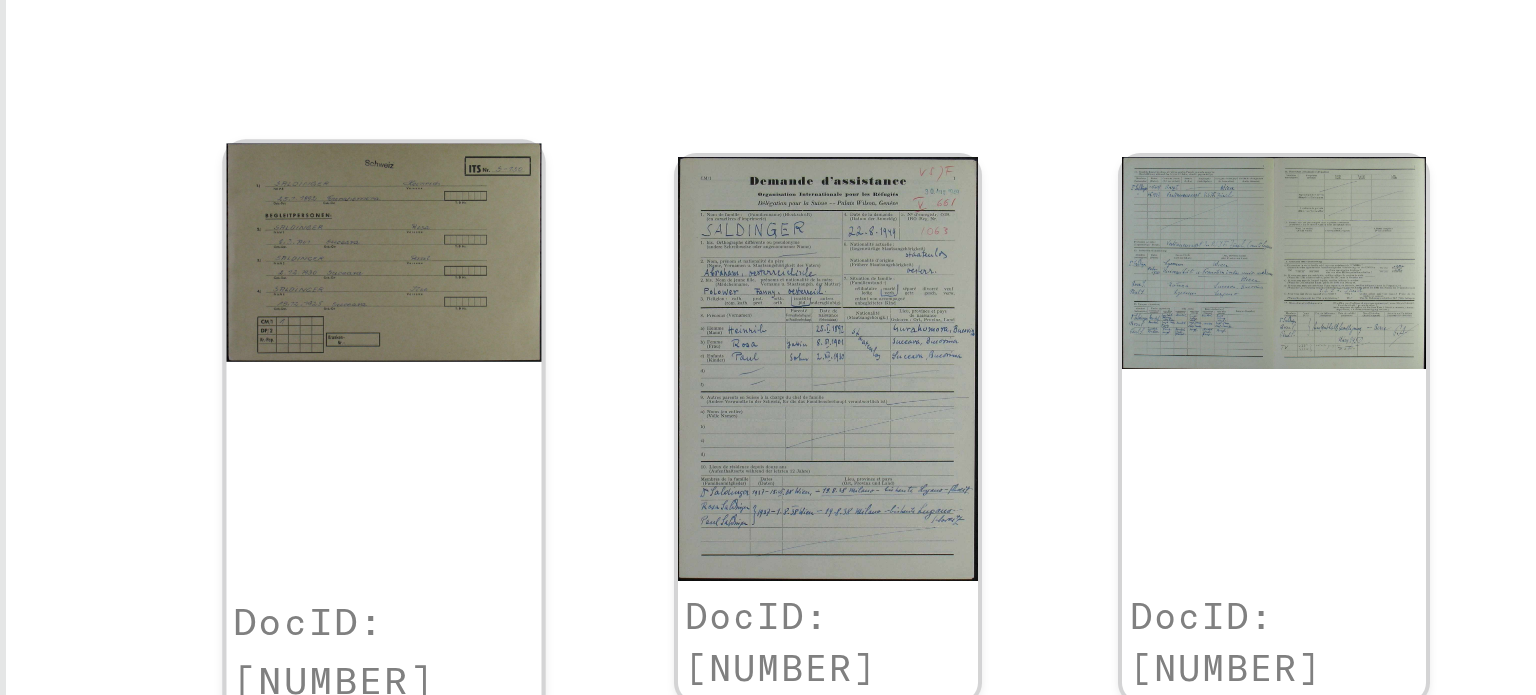 click 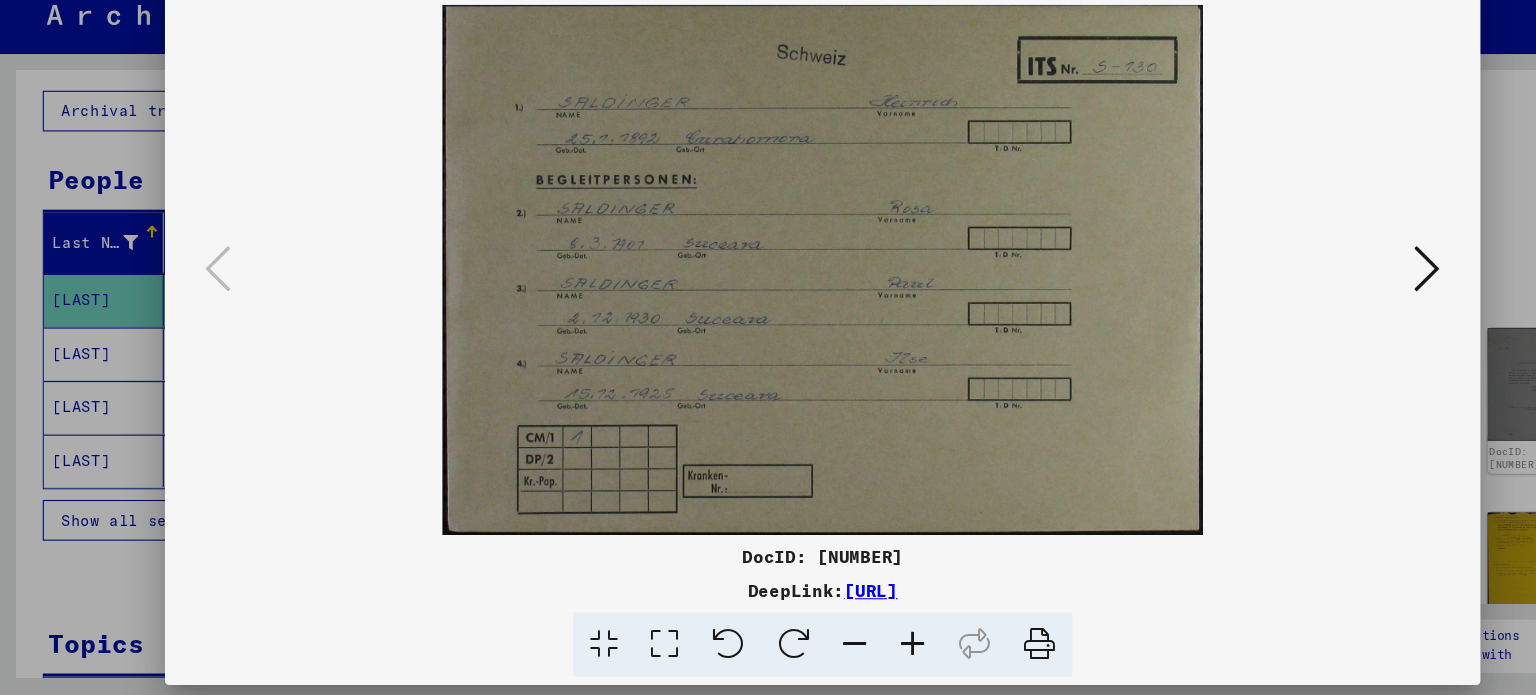 scroll, scrollTop: 0, scrollLeft: 0, axis: both 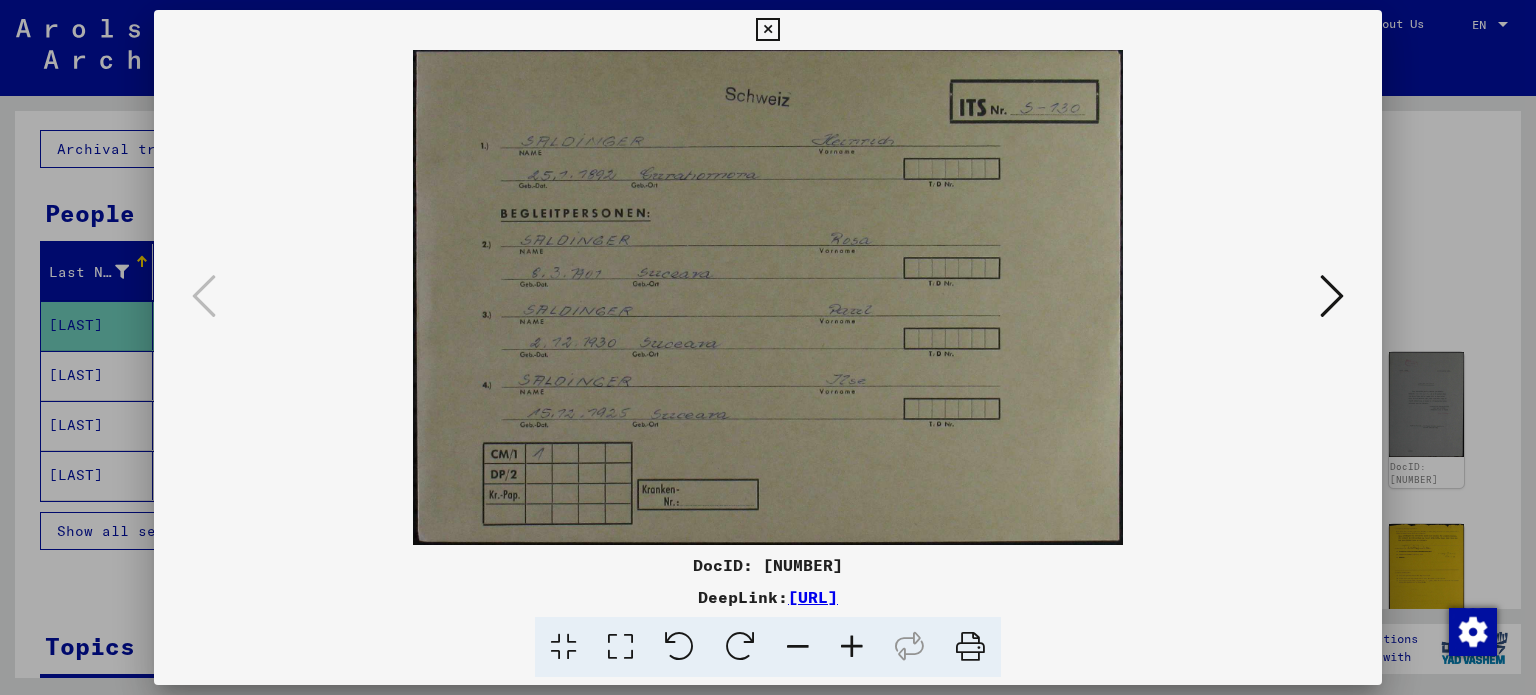click at bounding box center (1332, 297) 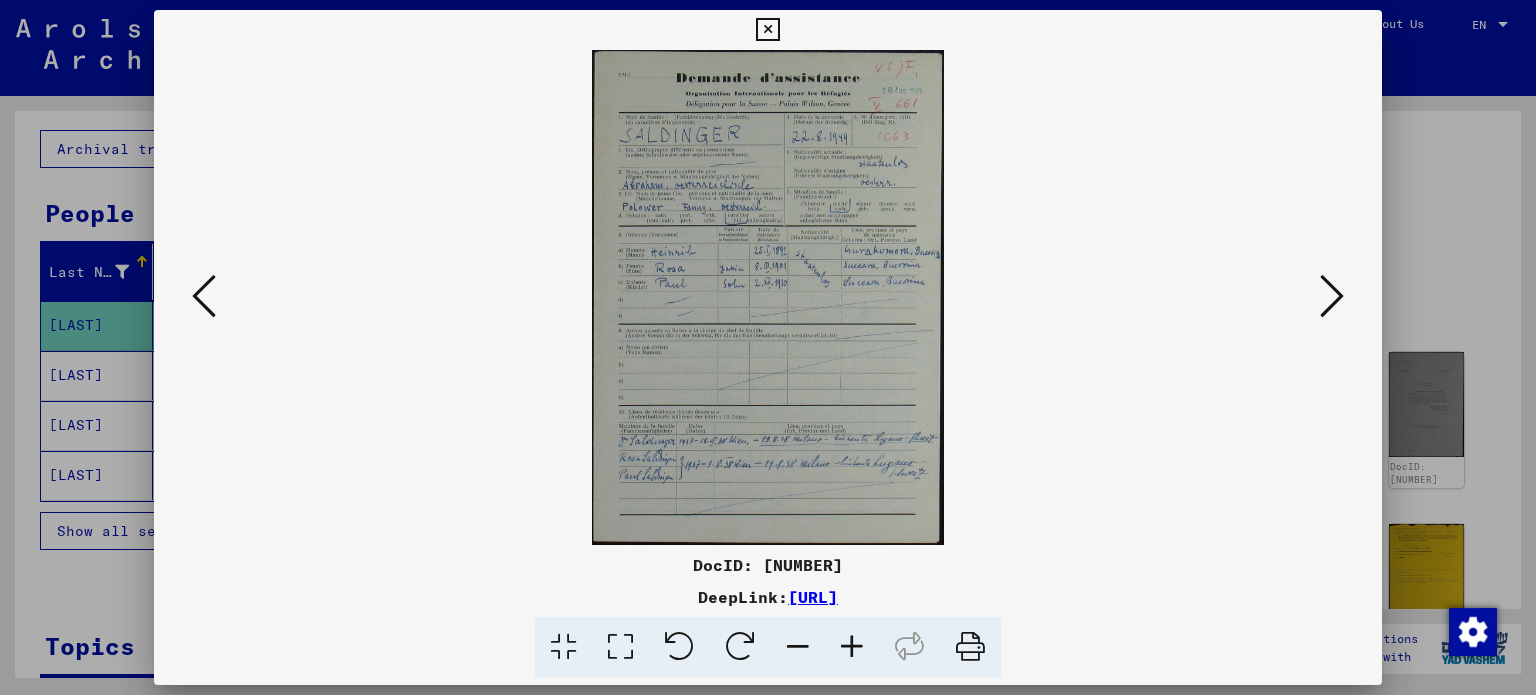 click at bounding box center (1332, 296) 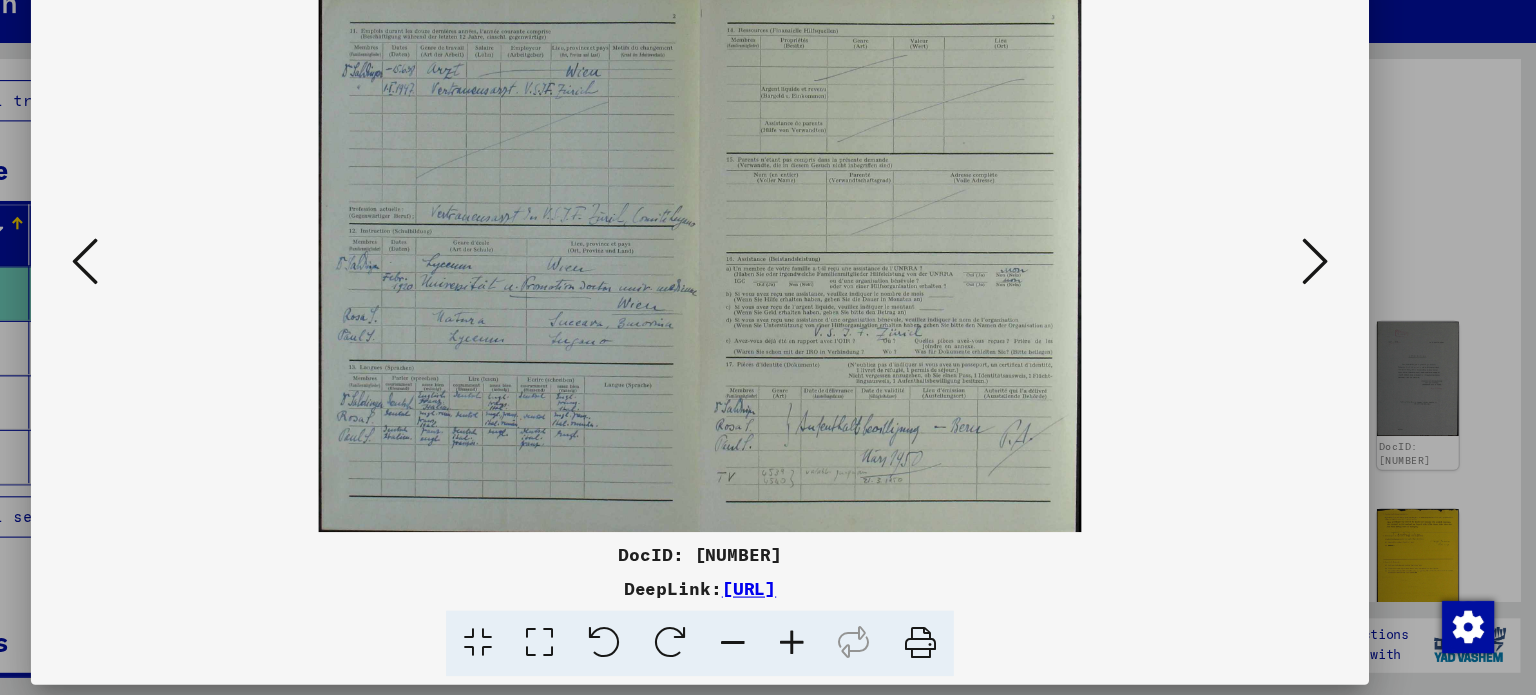 scroll, scrollTop: 0, scrollLeft: 0, axis: both 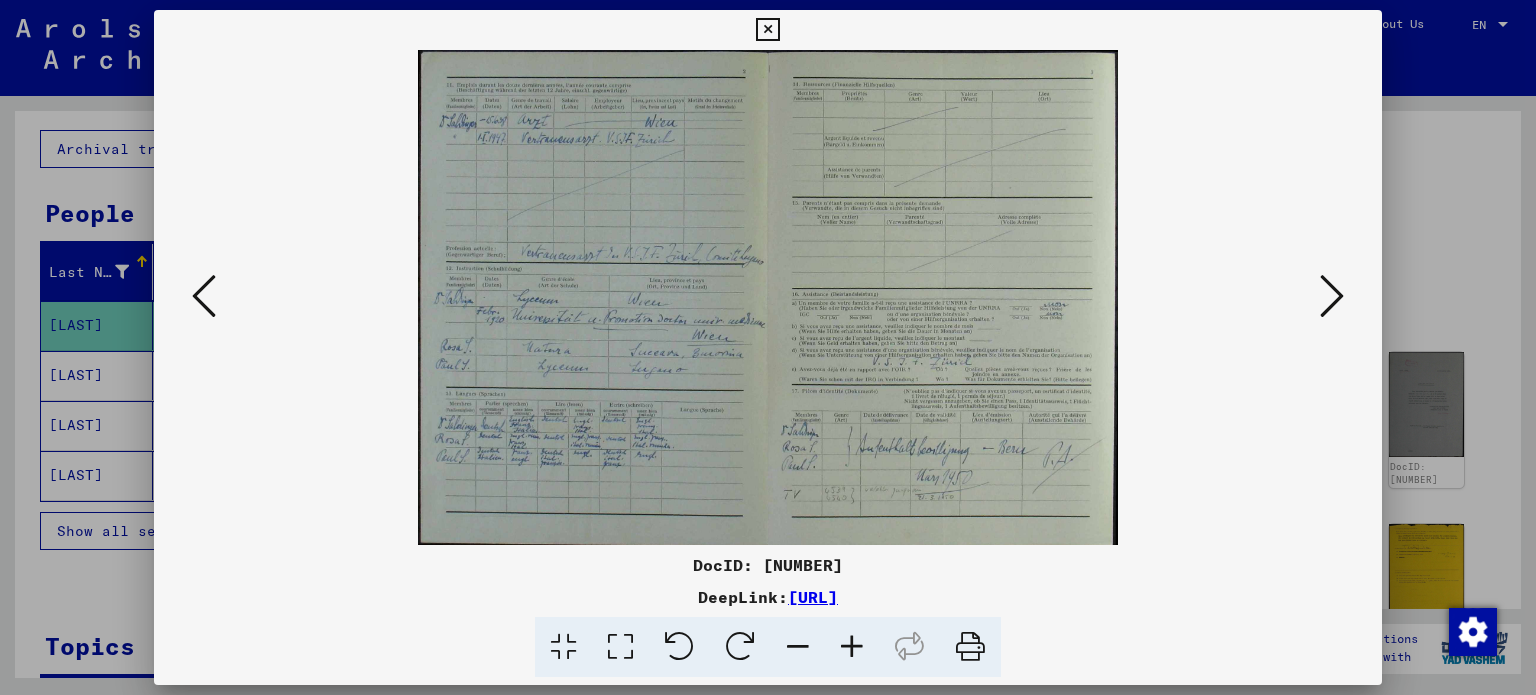 click at bounding box center (1332, 296) 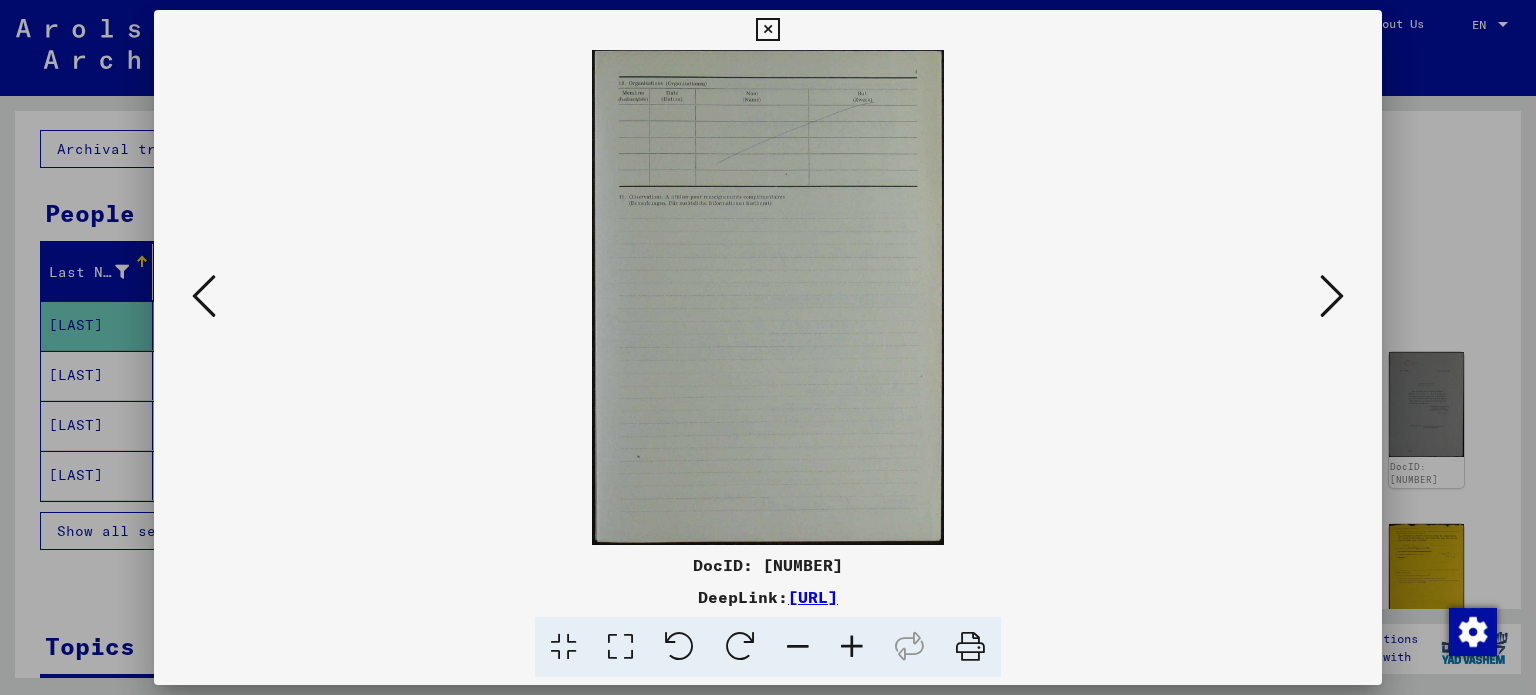 click at bounding box center [1332, 296] 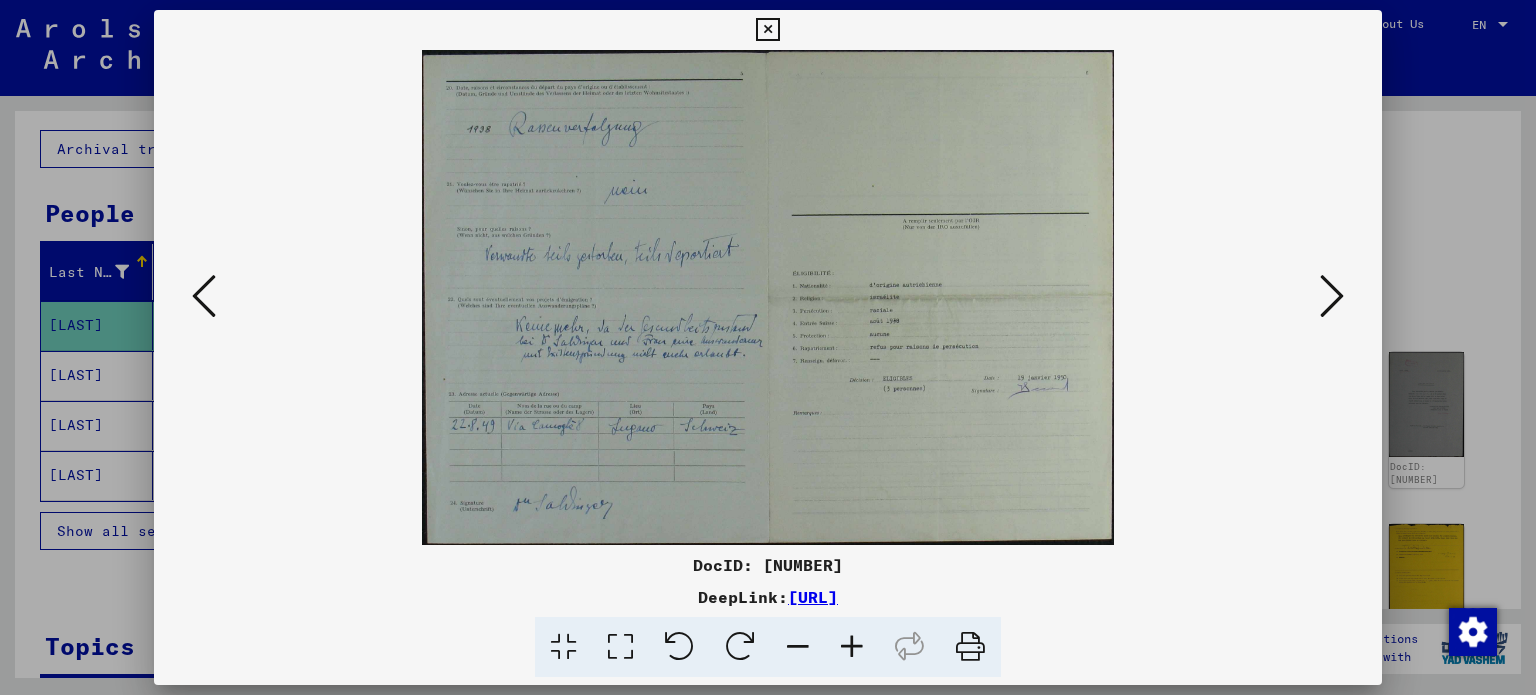 click at bounding box center (1332, 296) 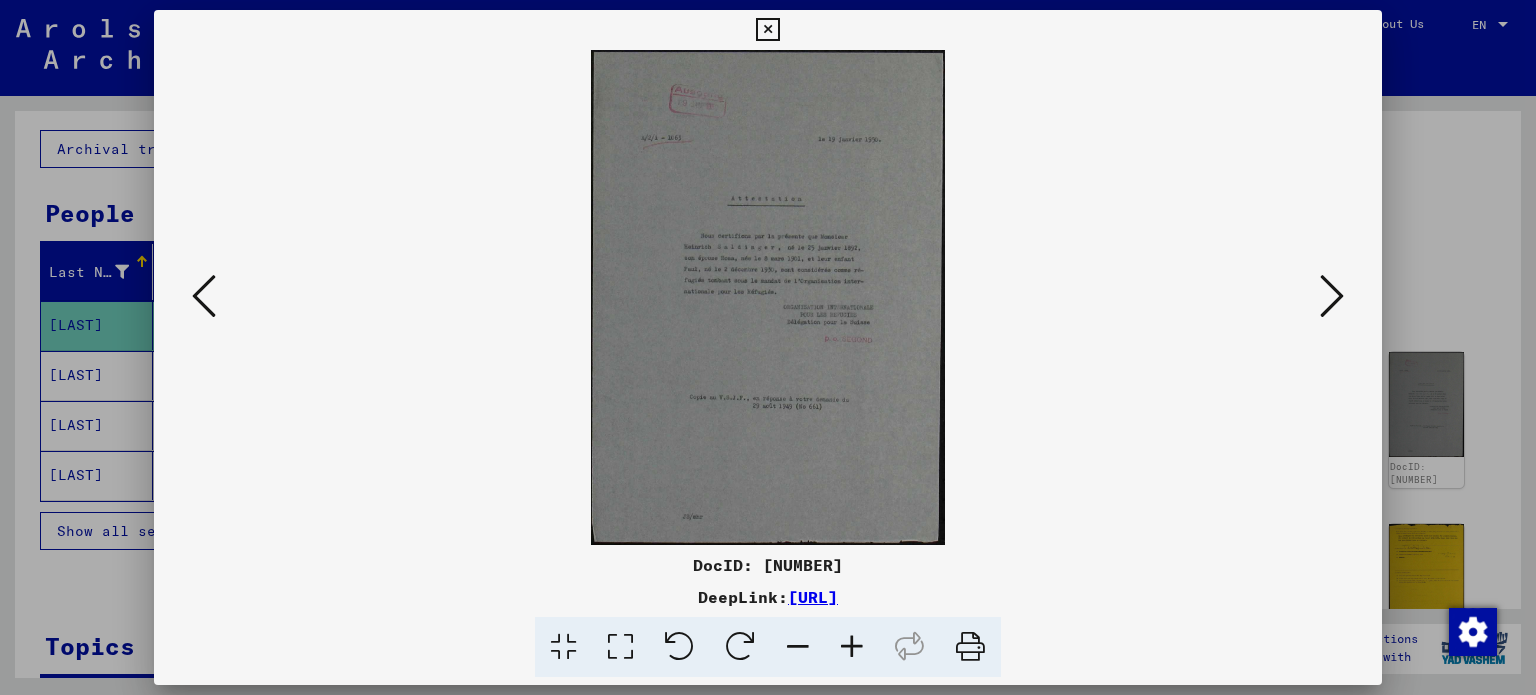 click at bounding box center [1332, 297] 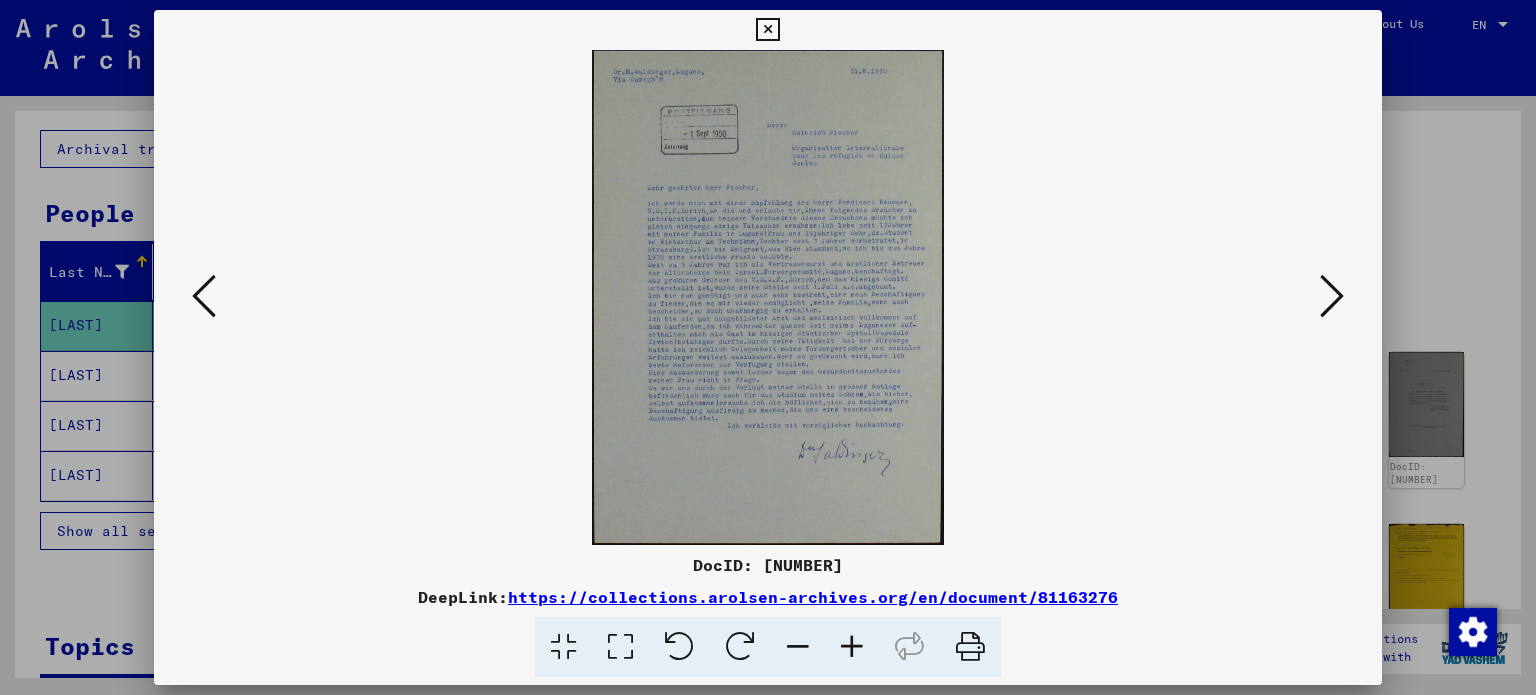 click at bounding box center (1332, 297) 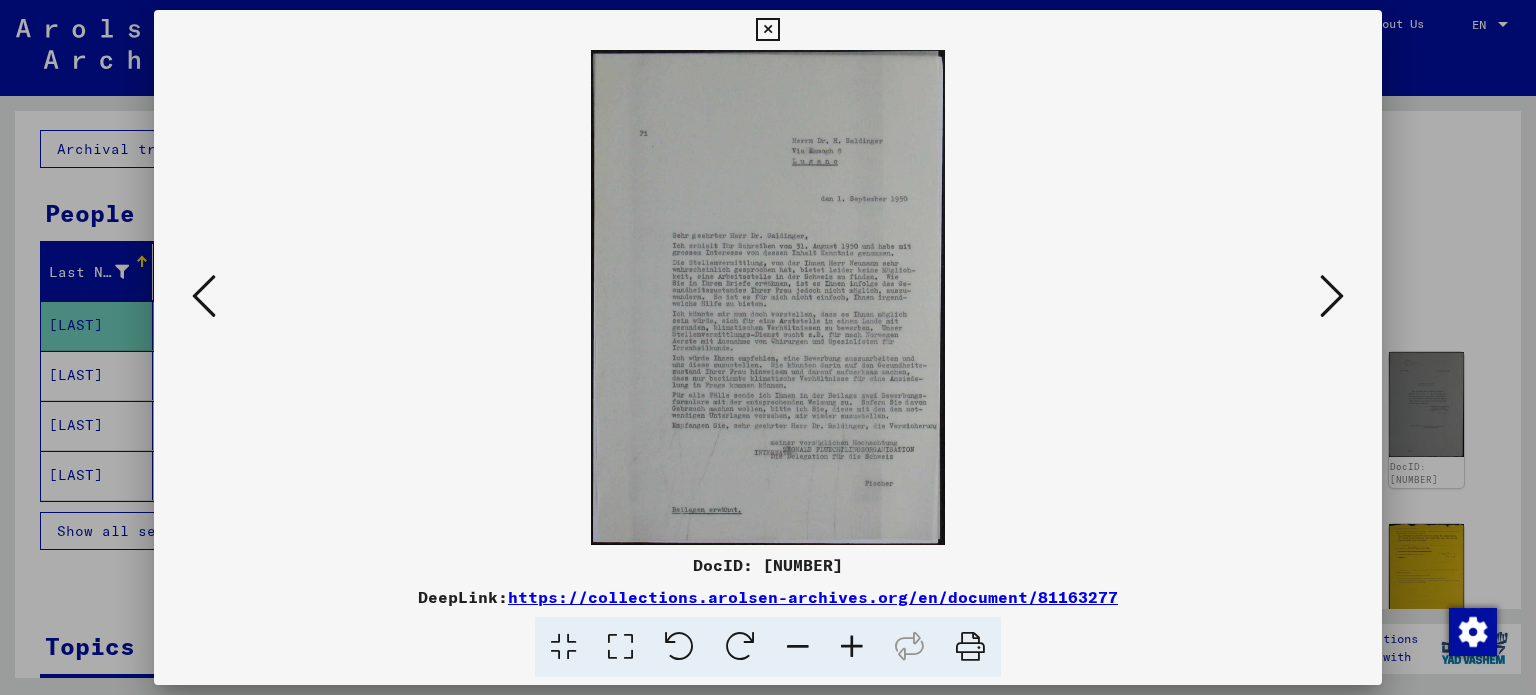 click at bounding box center [1332, 297] 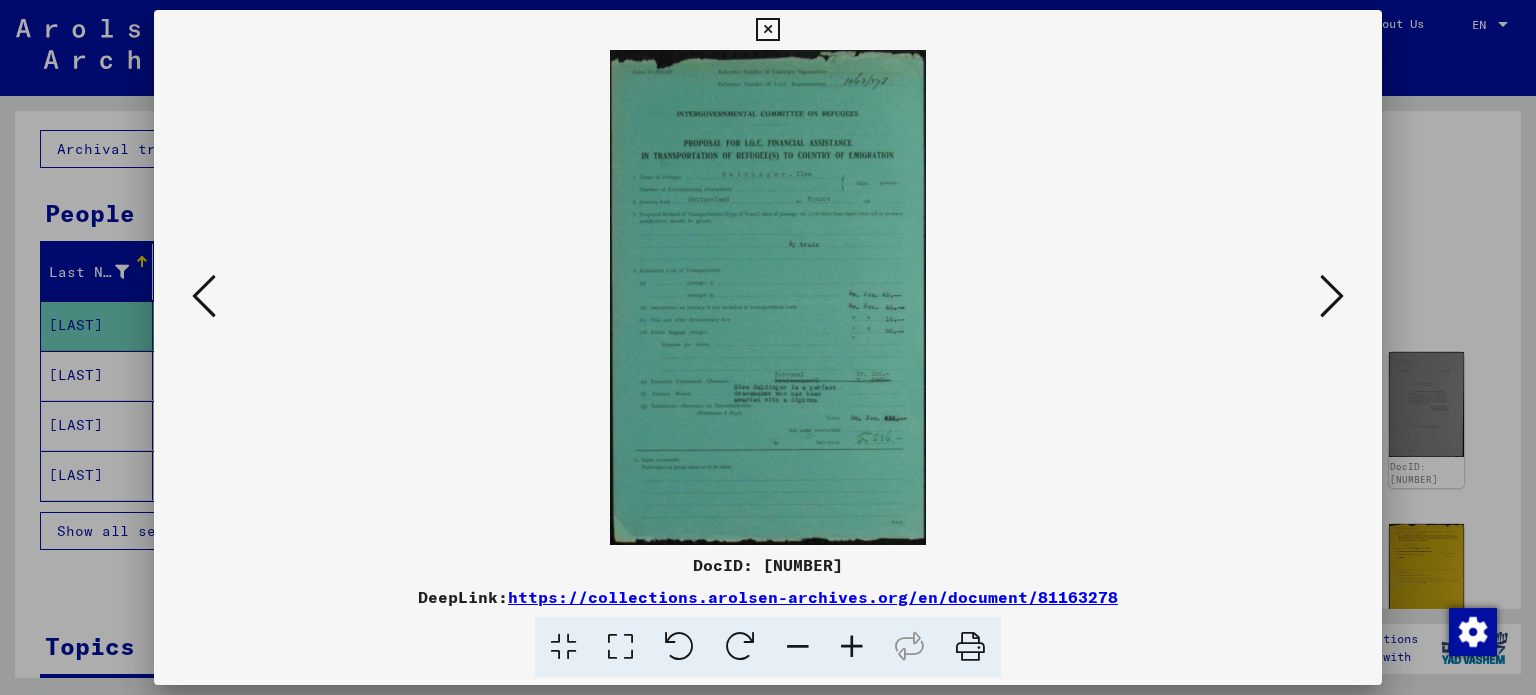 click at bounding box center (204, 296) 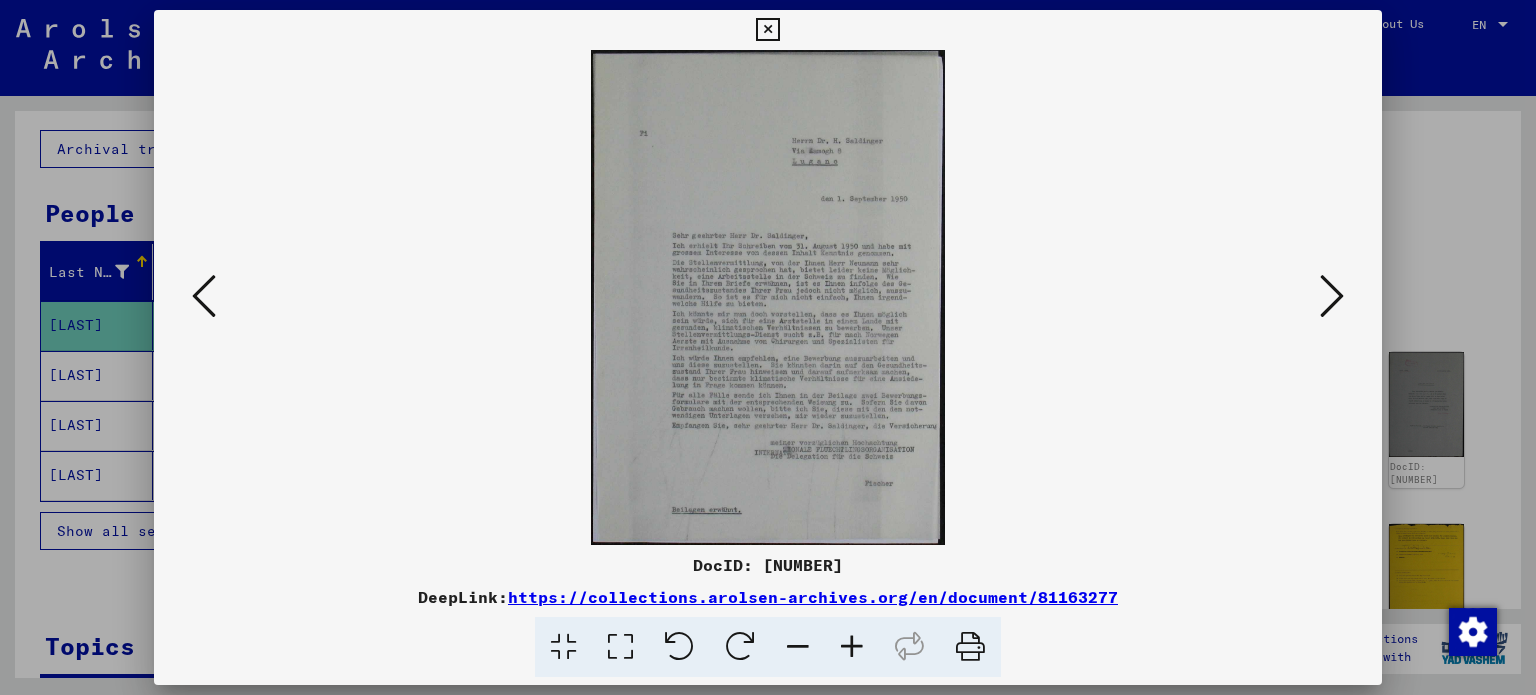 click at bounding box center [1332, 296] 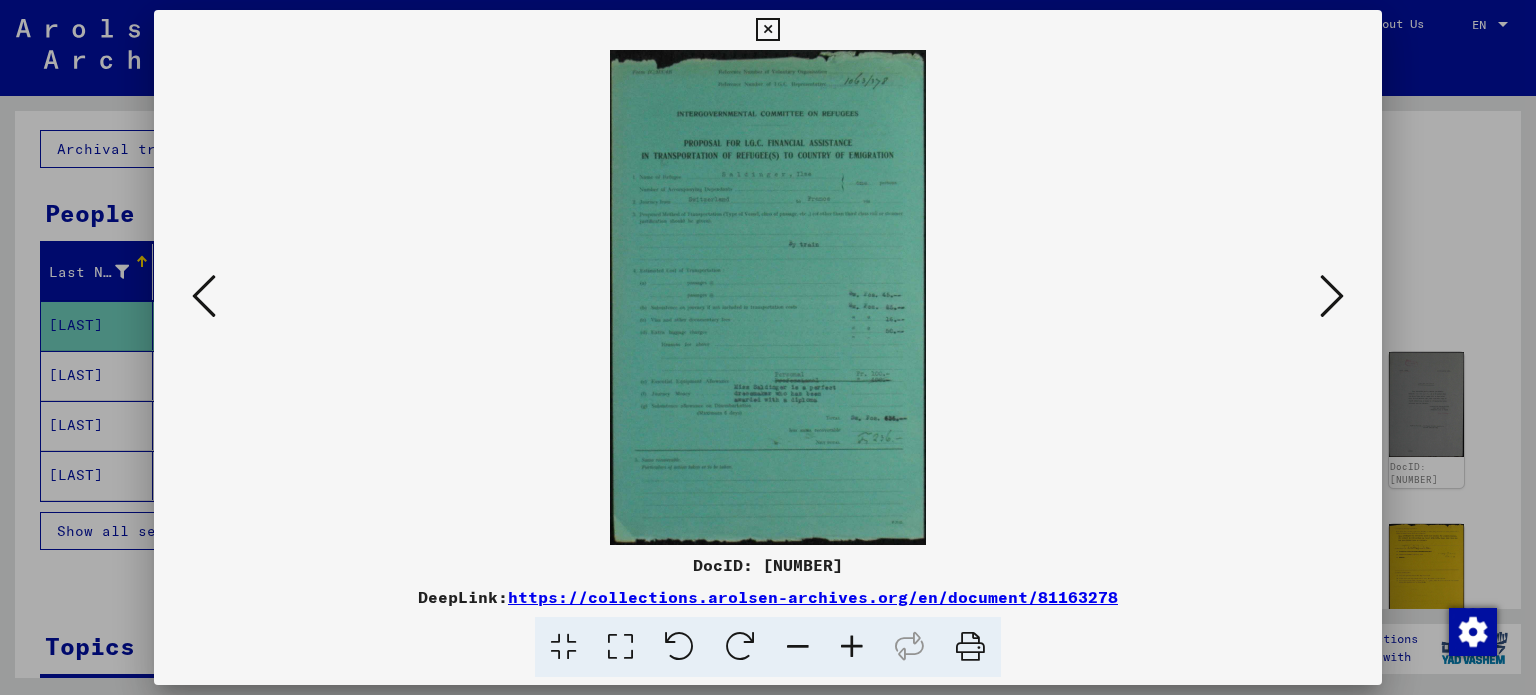 click at bounding box center (1332, 296) 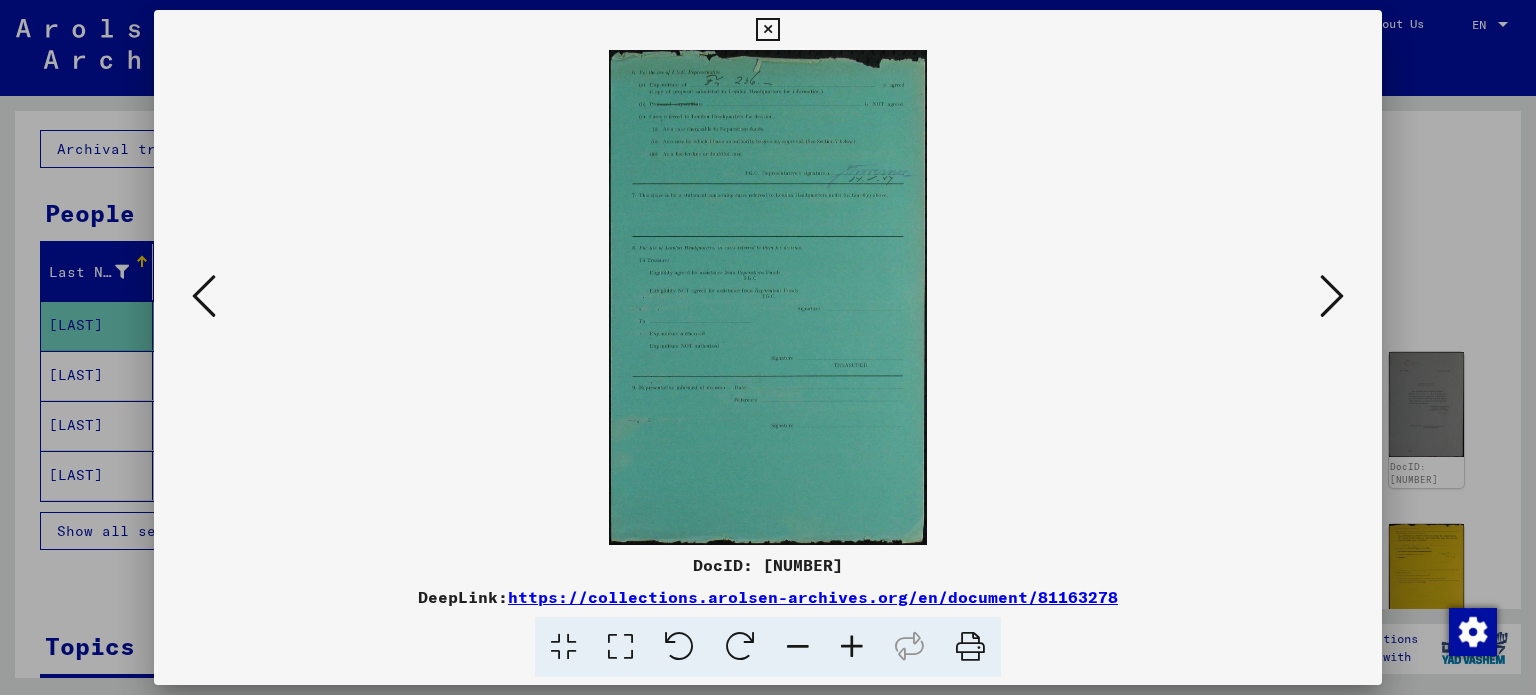 click at bounding box center [1332, 296] 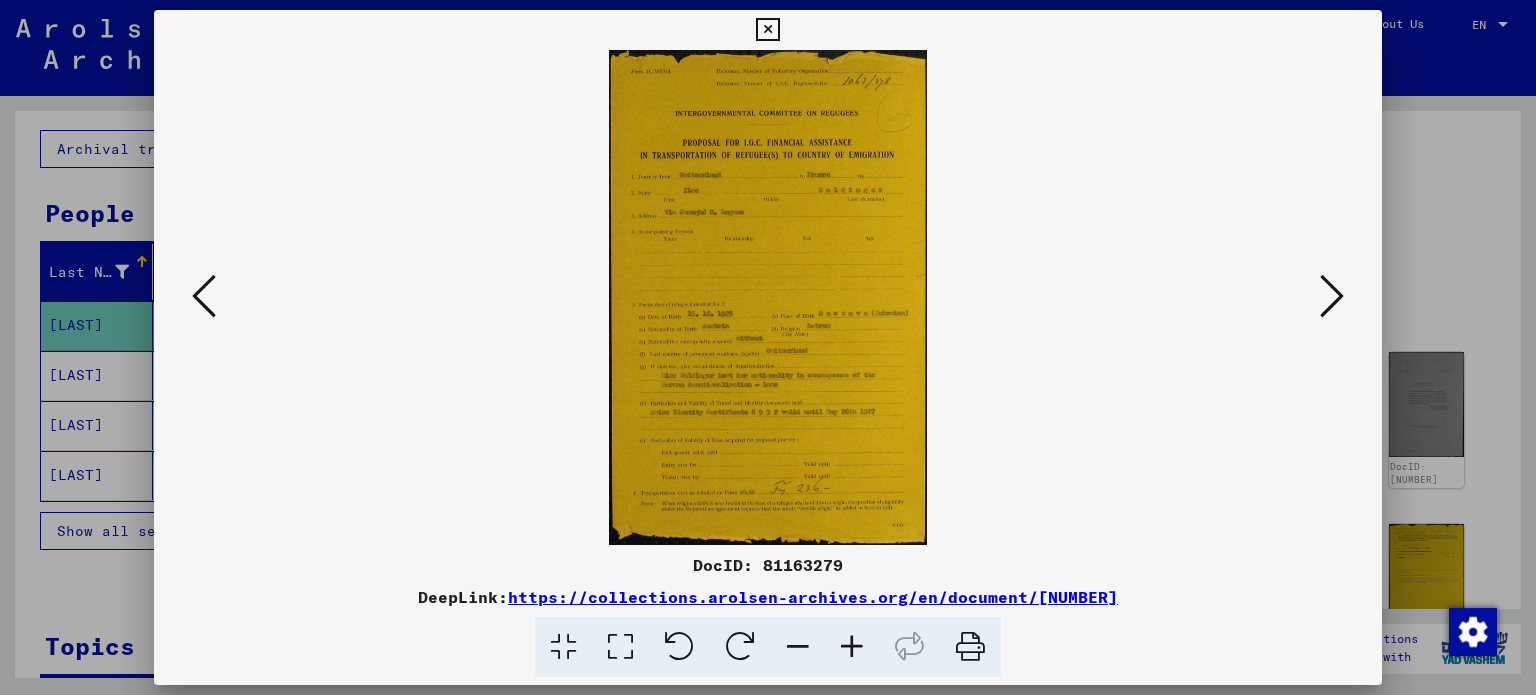 click at bounding box center (768, 347) 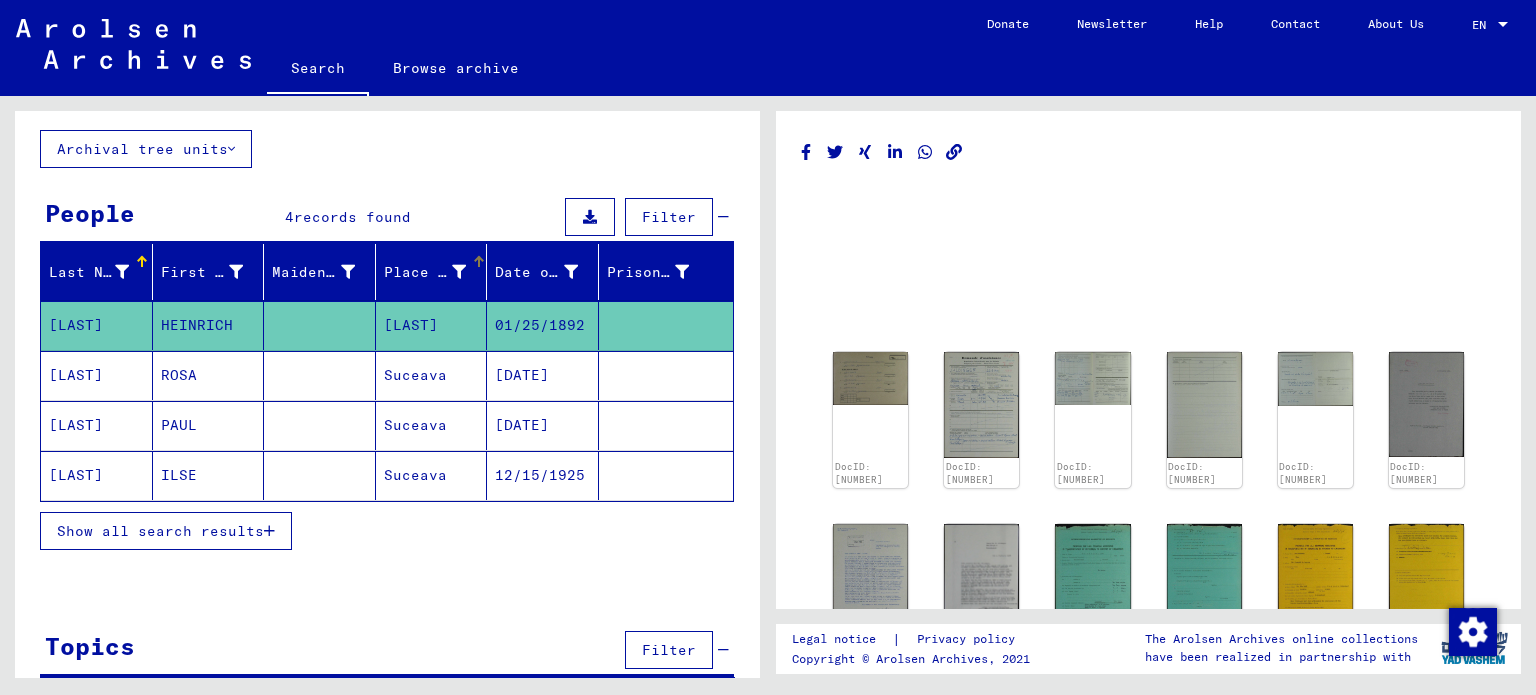 scroll, scrollTop: 0, scrollLeft: 0, axis: both 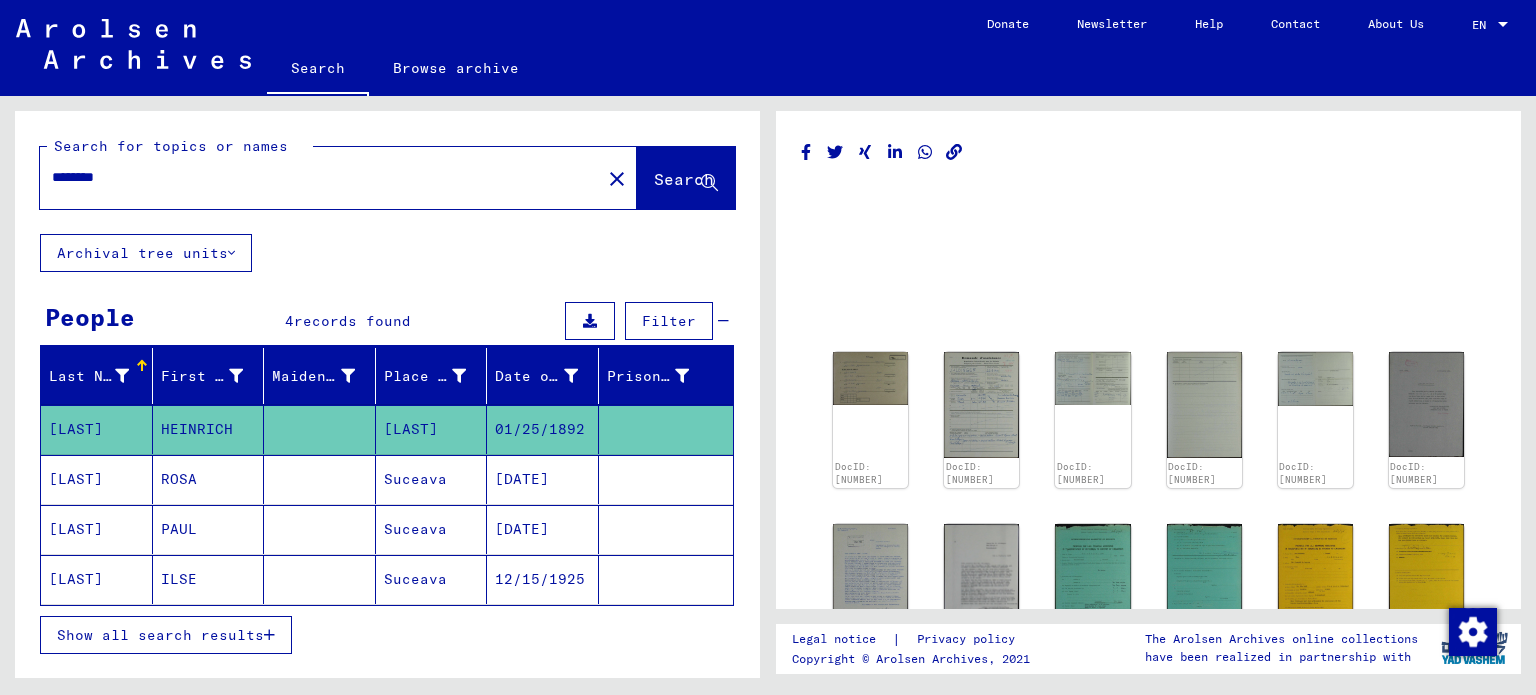 click on "********" at bounding box center (320, 177) 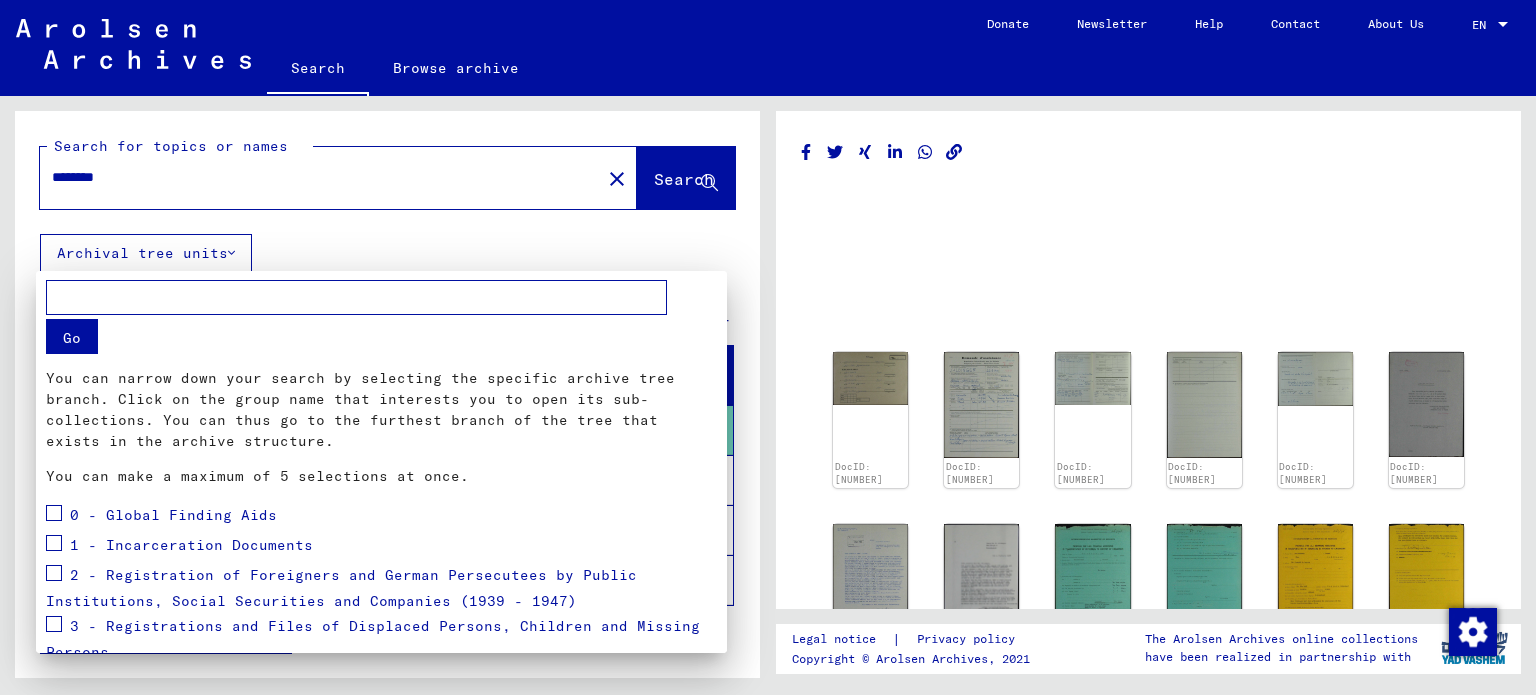 click at bounding box center (768, 347) 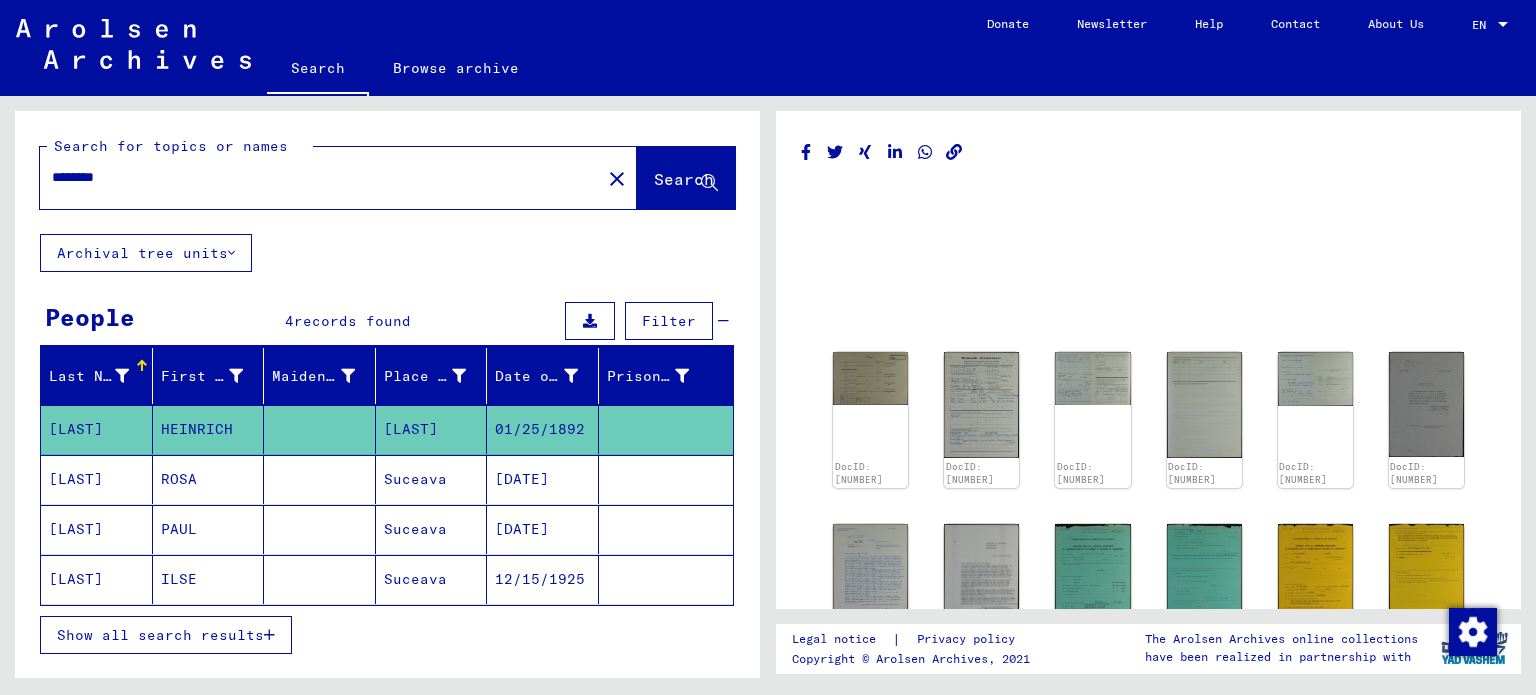 click on "Archival tree units" 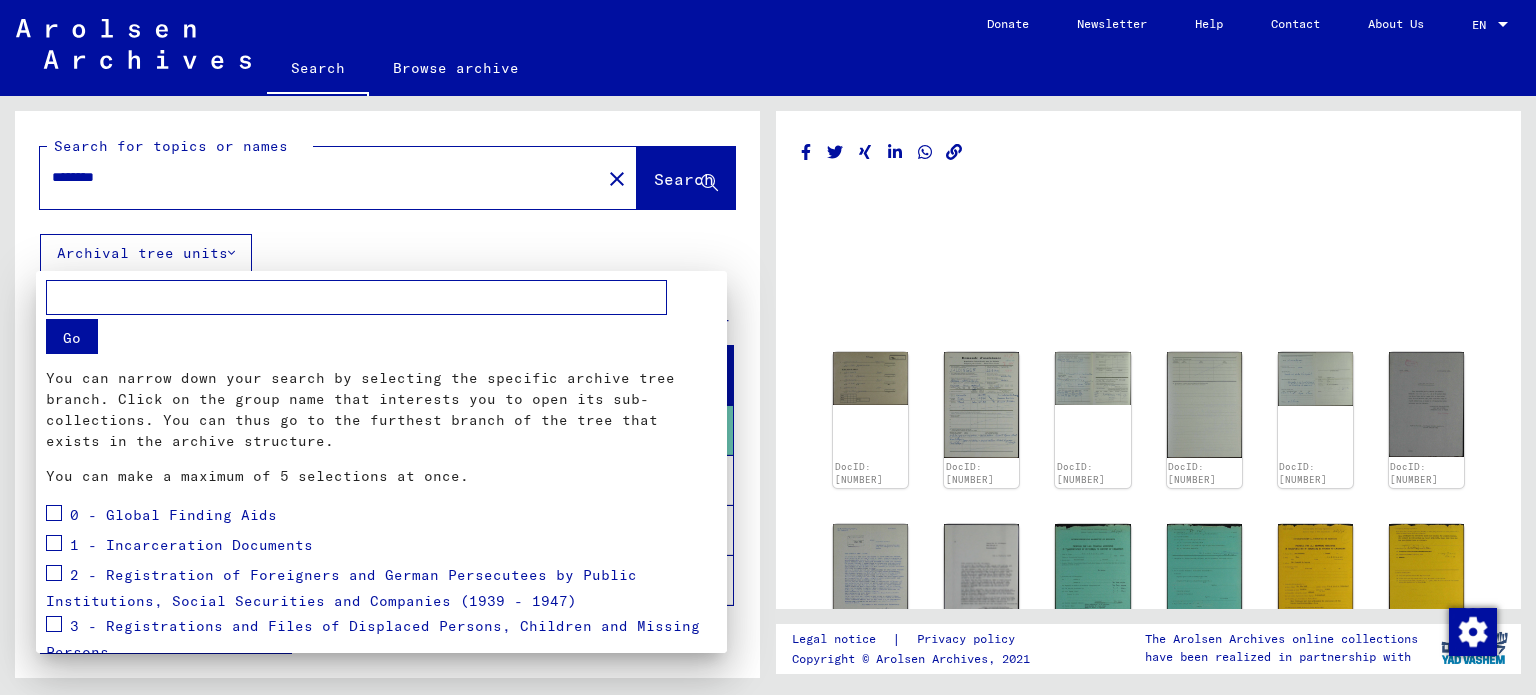 click at bounding box center (768, 347) 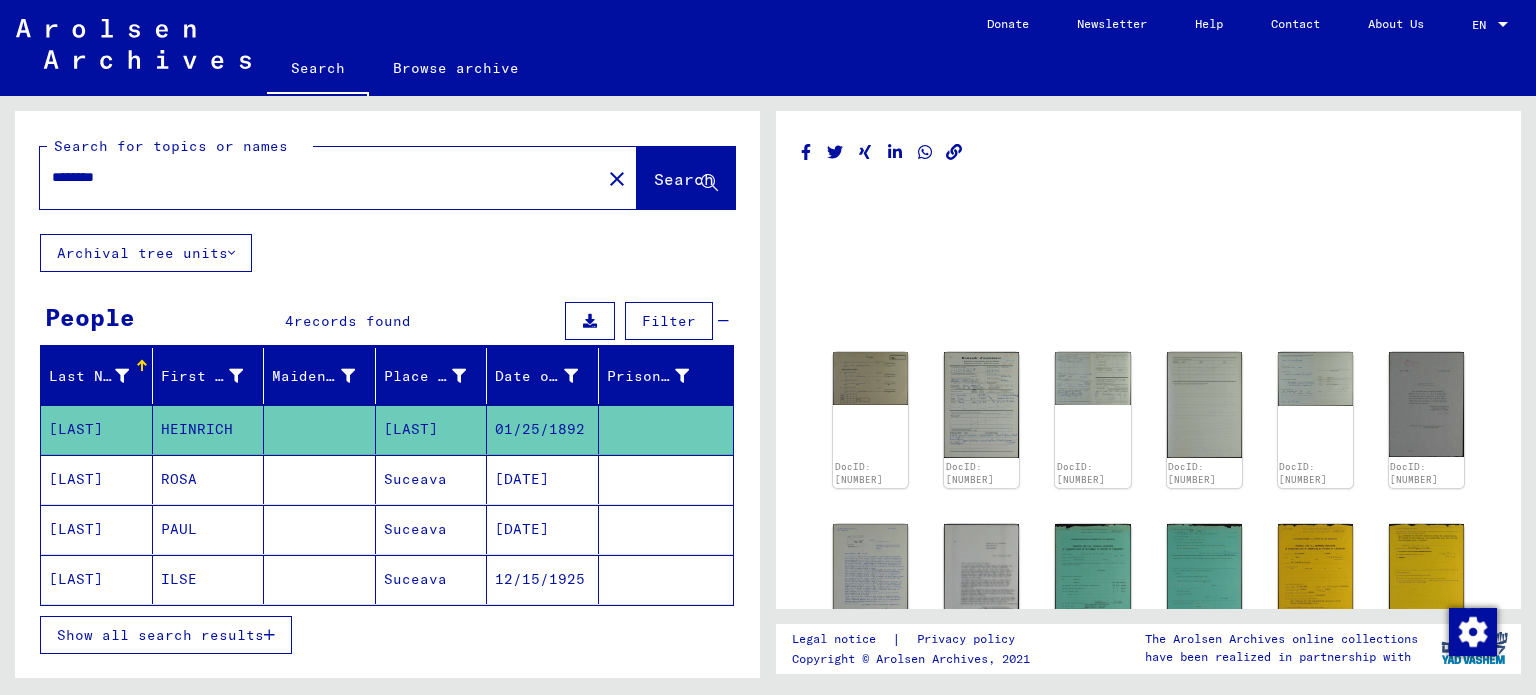 click on "********" at bounding box center [320, 177] 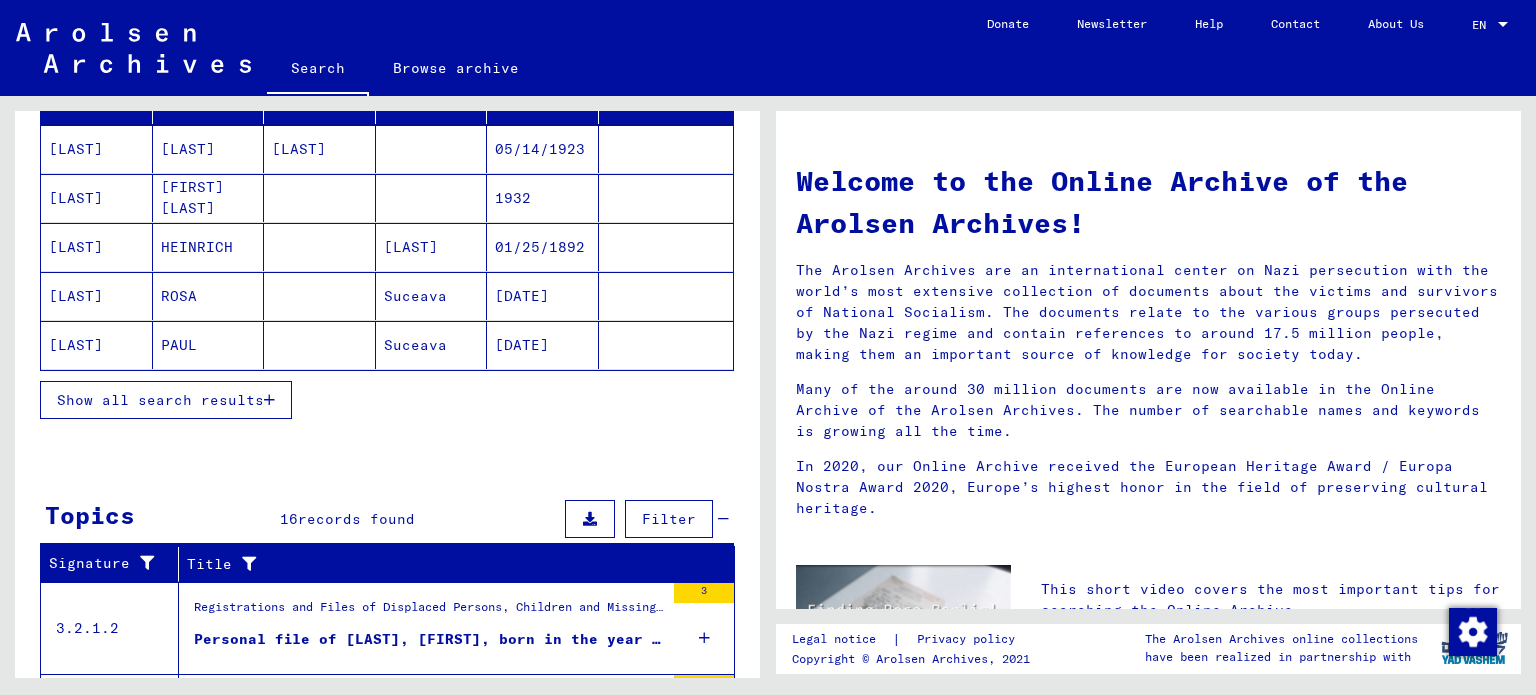 scroll, scrollTop: 280, scrollLeft: 0, axis: vertical 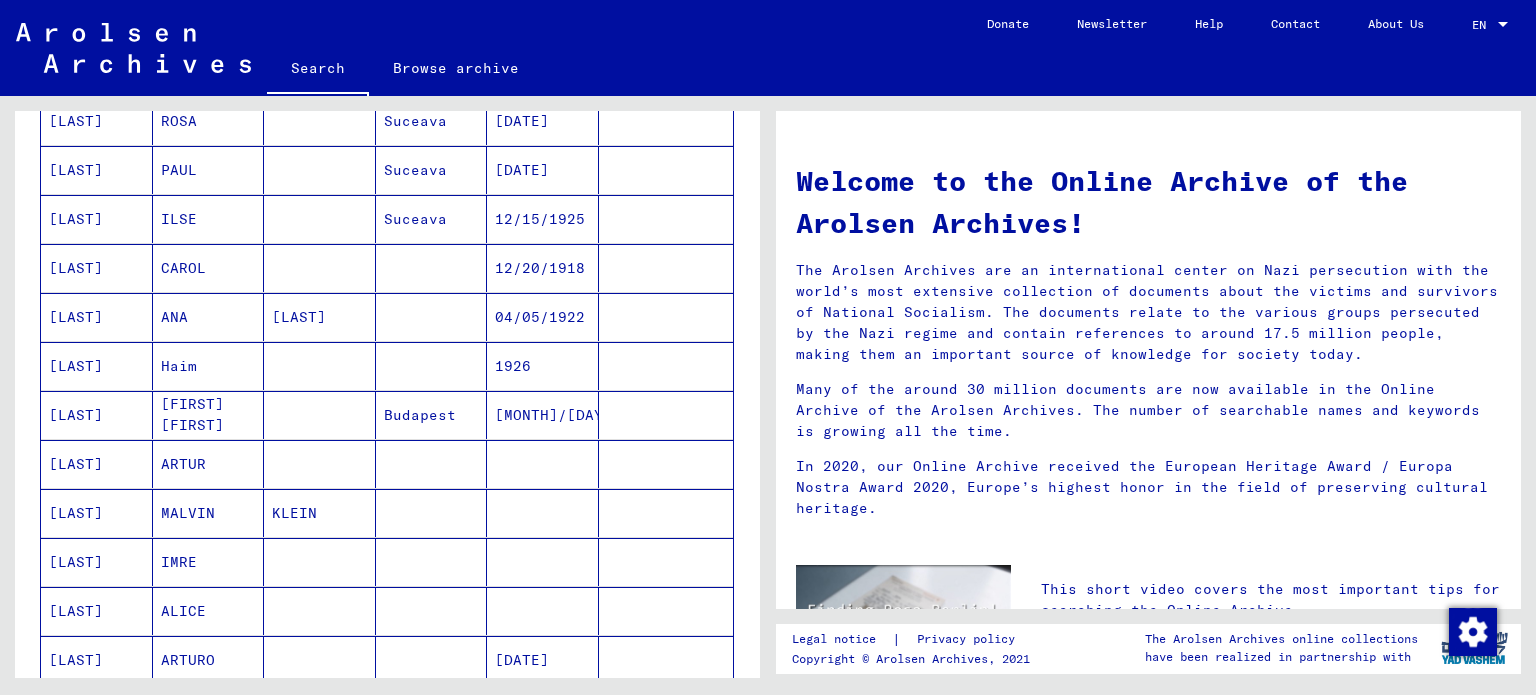 click on "ANA" at bounding box center [209, 366] 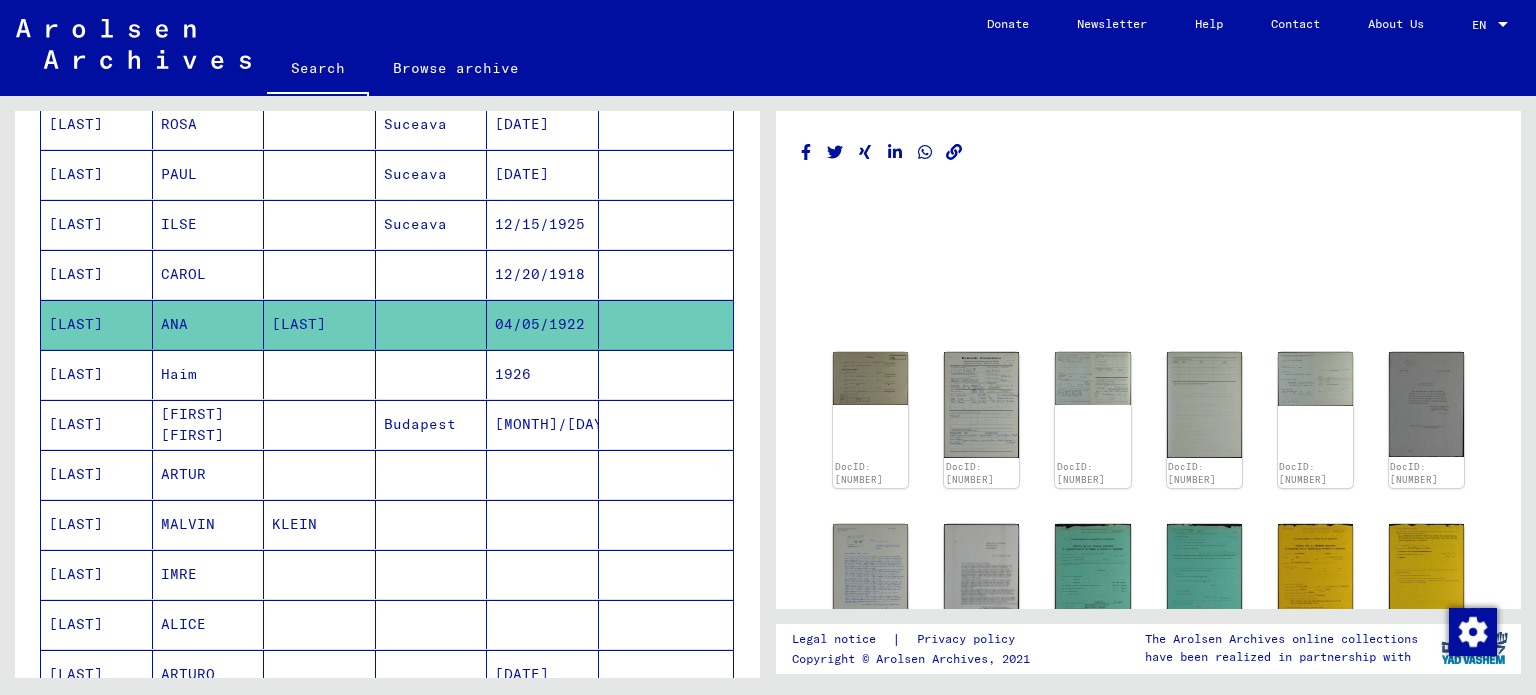 scroll, scrollTop: 458, scrollLeft: 0, axis: vertical 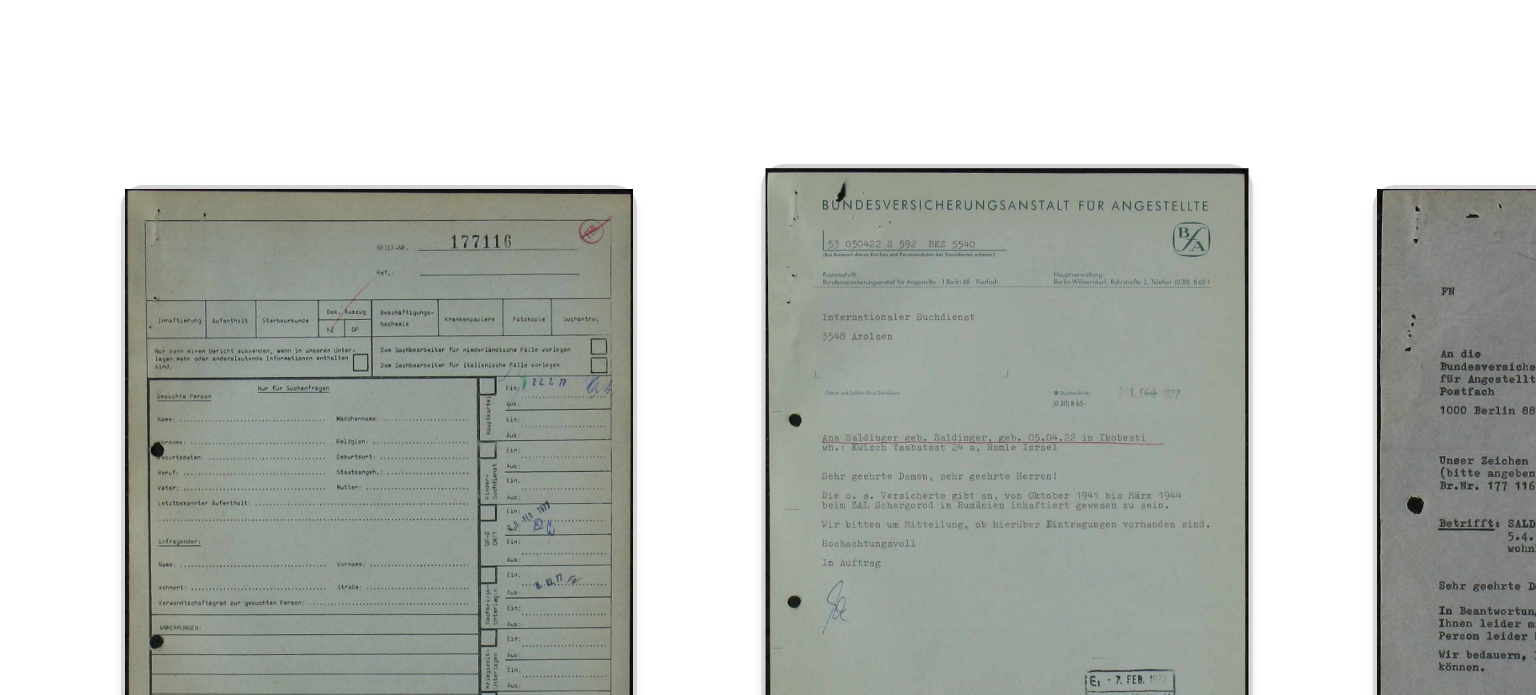 click 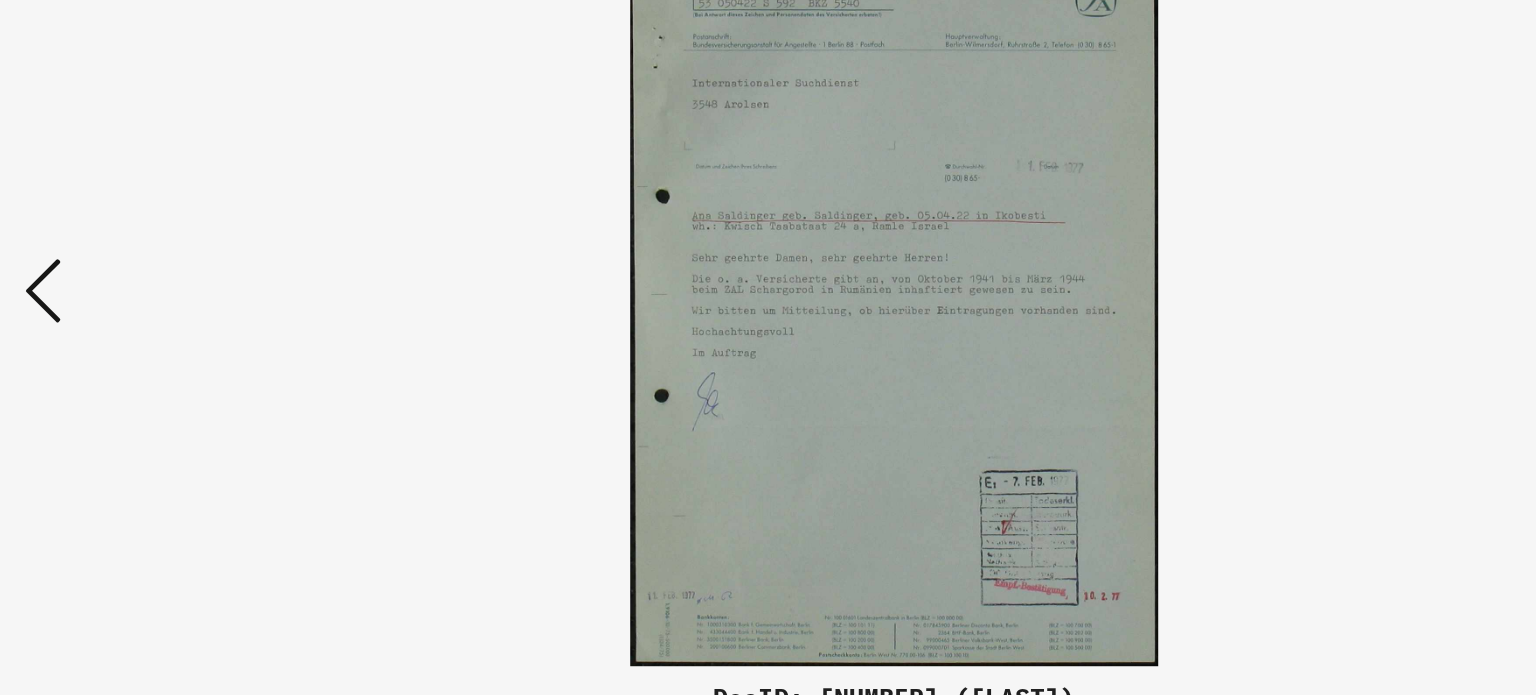 click at bounding box center [768, 297] 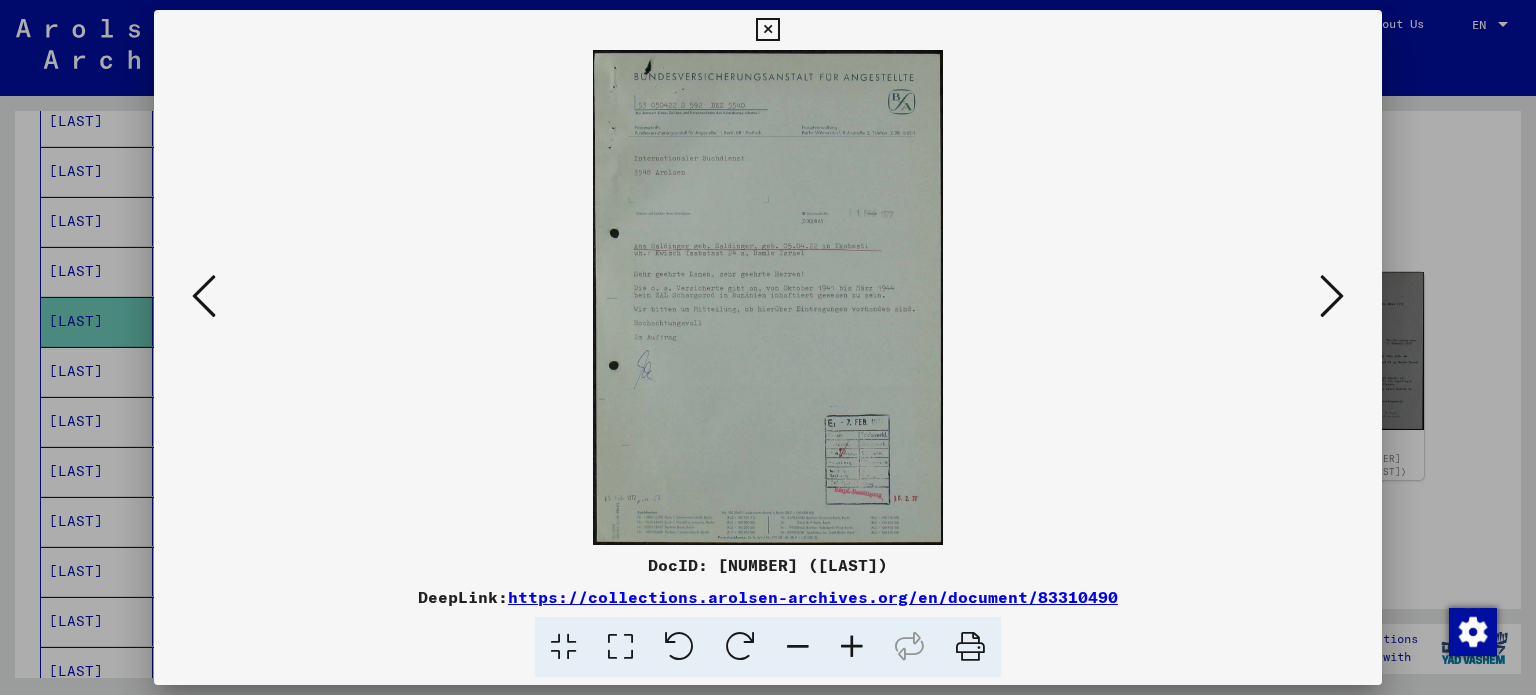click at bounding box center (1332, 296) 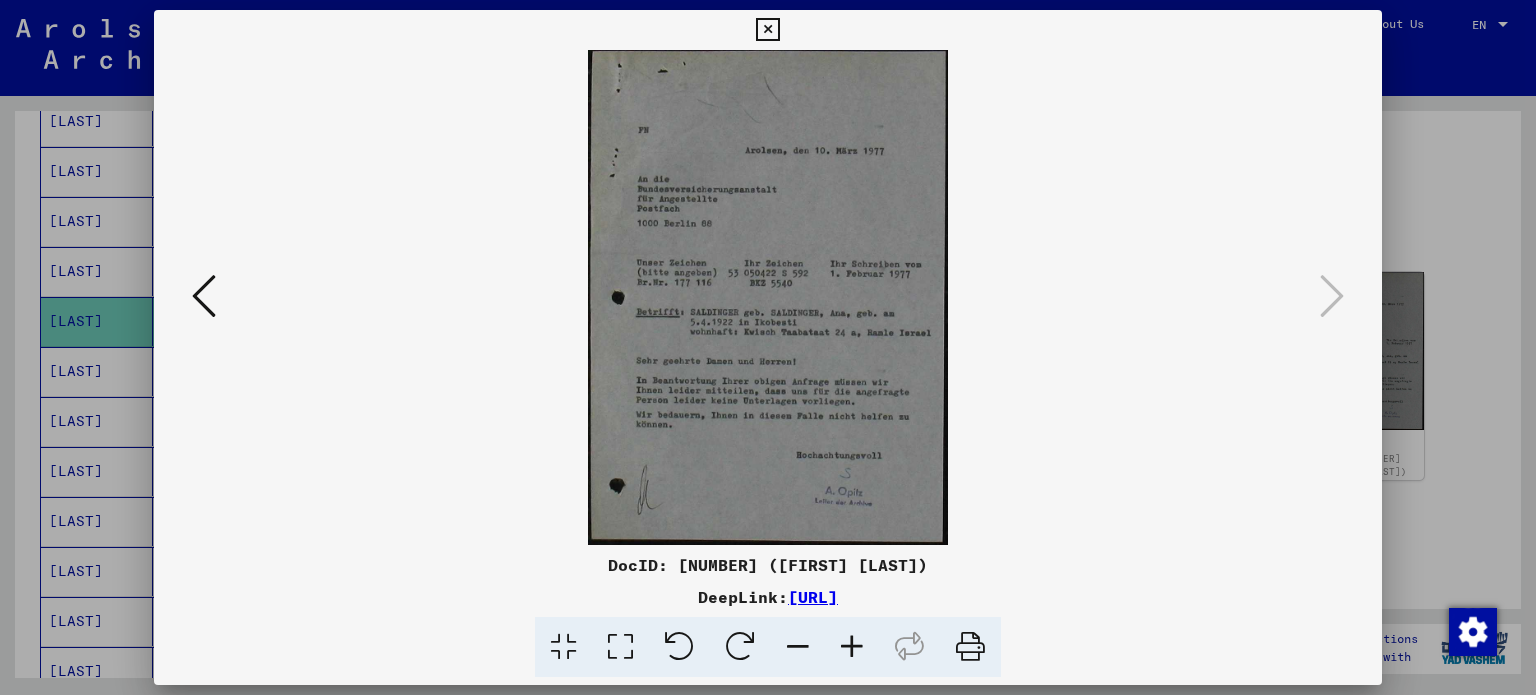 click at bounding box center (768, 347) 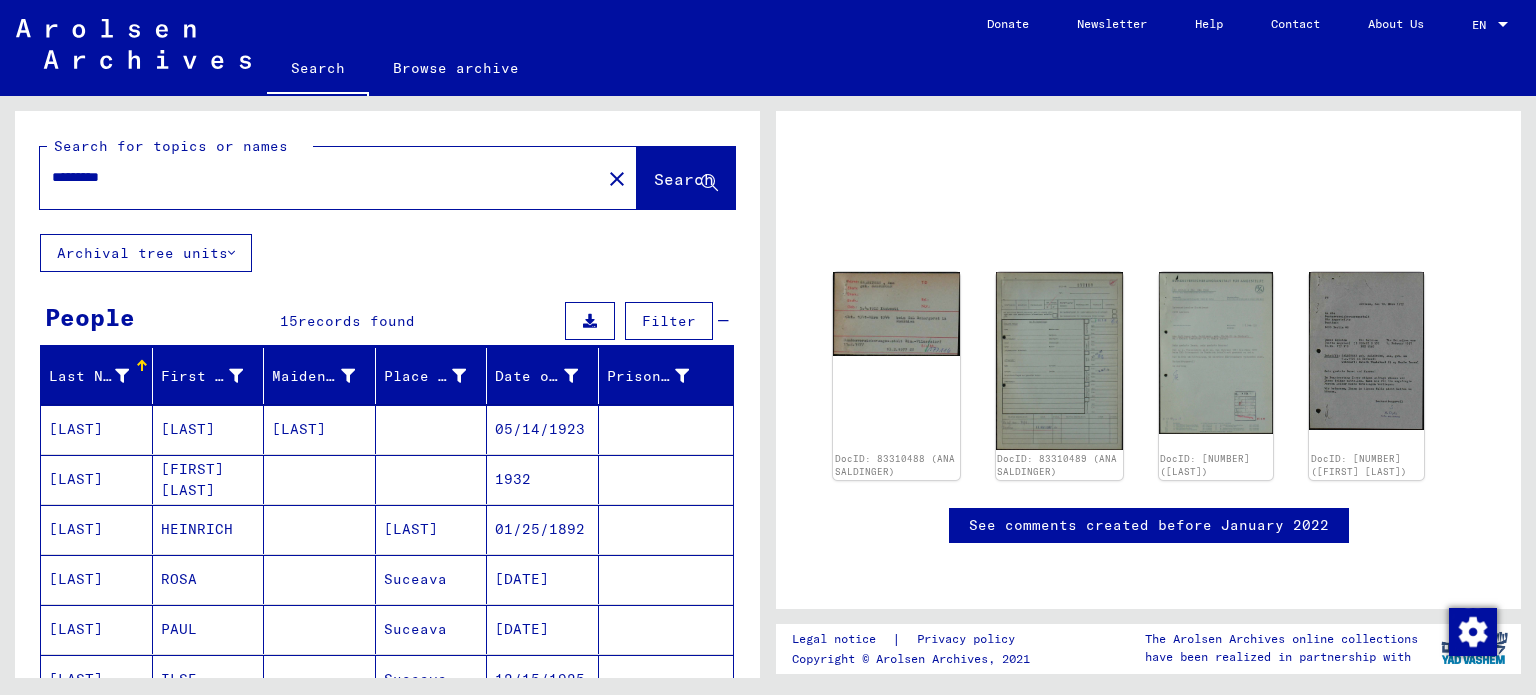 scroll, scrollTop: 0, scrollLeft: 0, axis: both 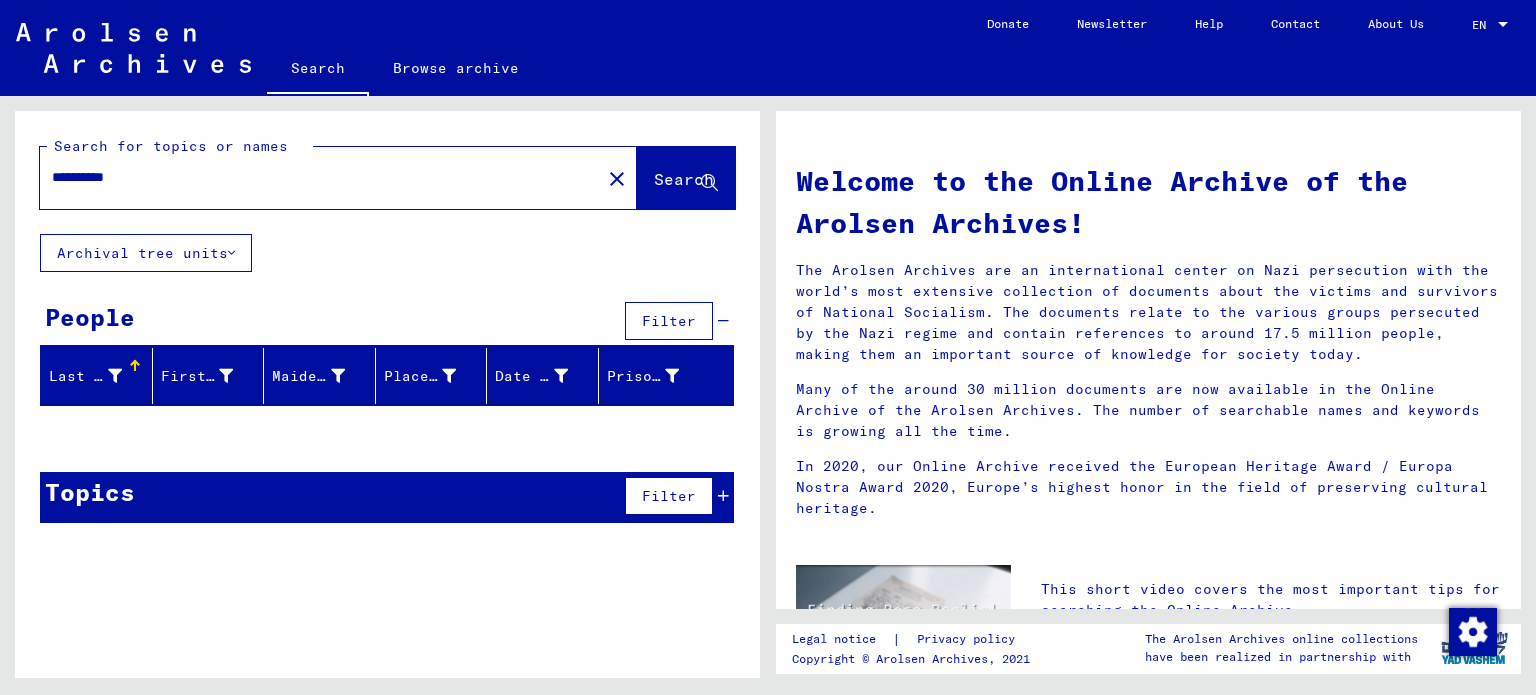 click on "**********" at bounding box center [314, 177] 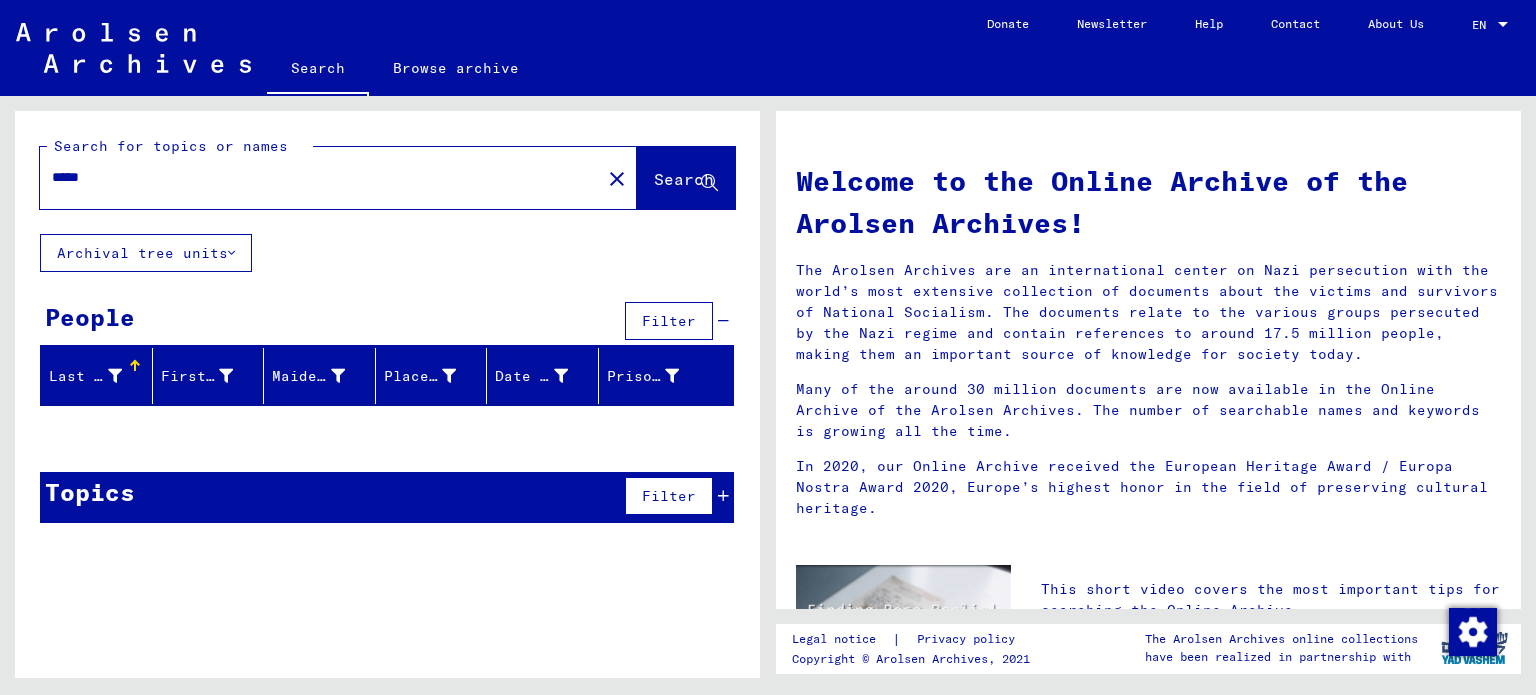type on "*****" 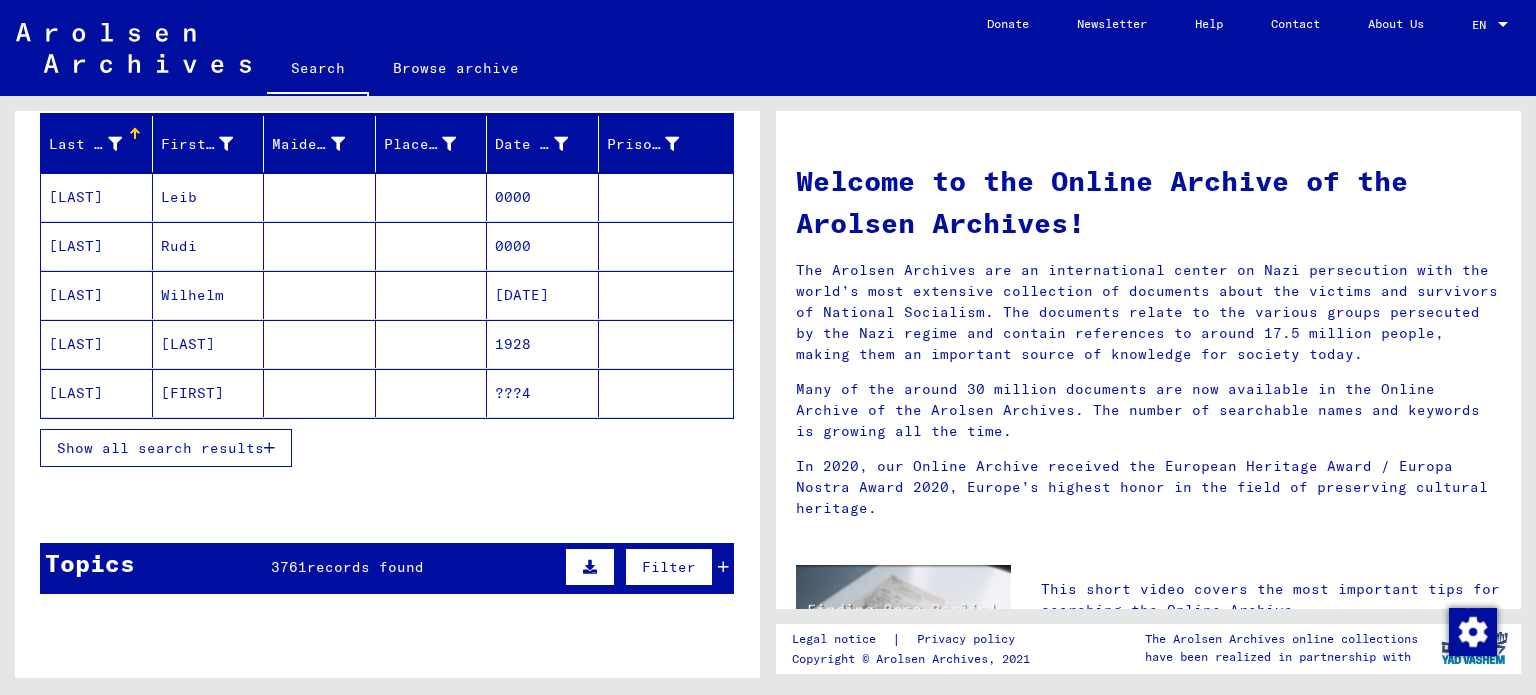 scroll, scrollTop: 243, scrollLeft: 0, axis: vertical 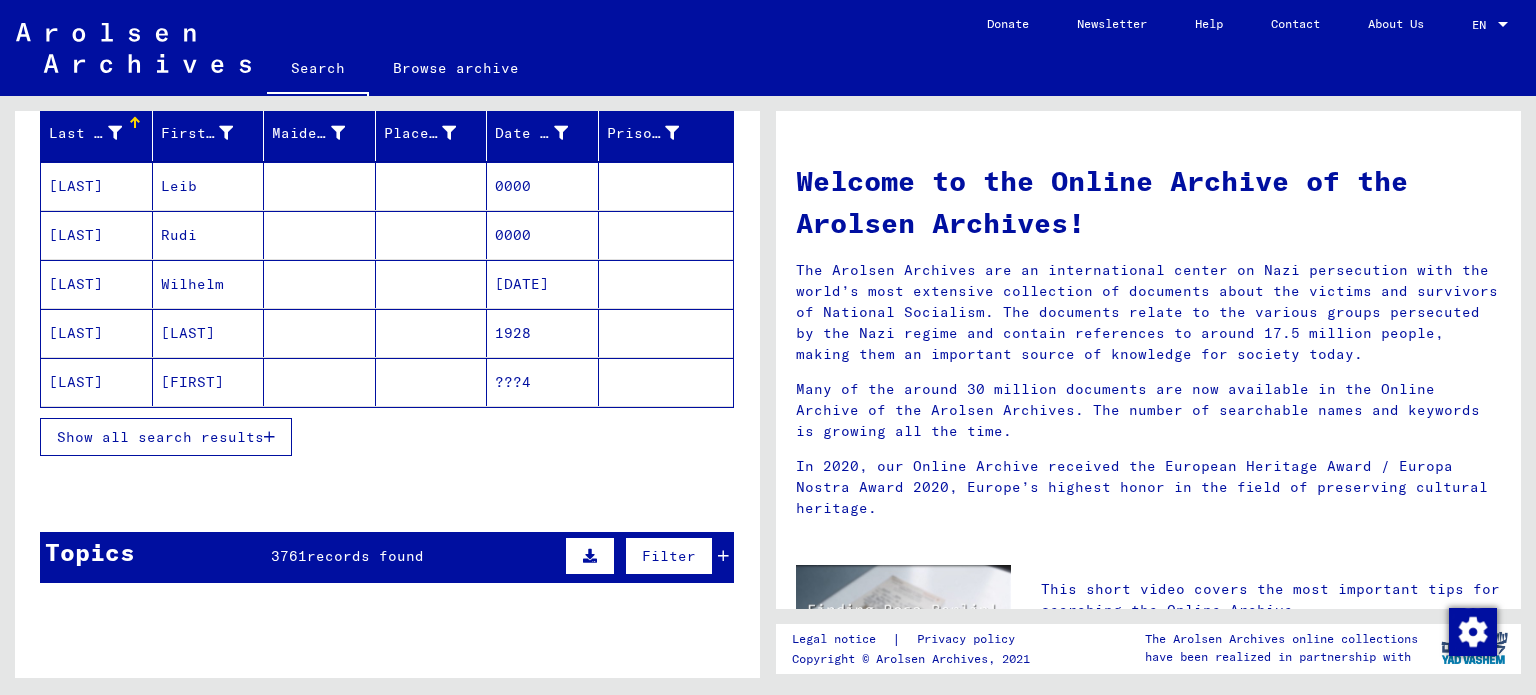 click on "Show all search results" at bounding box center (160, 437) 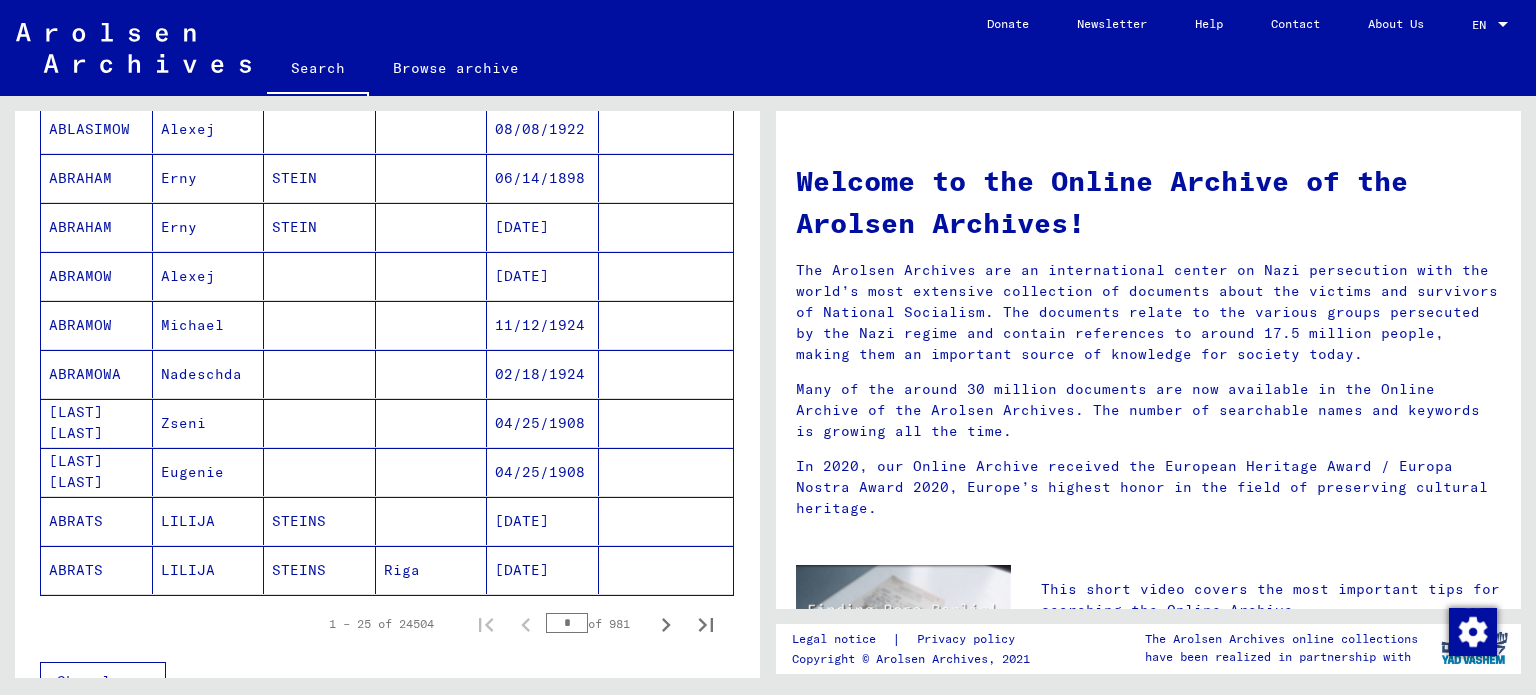 scroll, scrollTop: 1103, scrollLeft: 0, axis: vertical 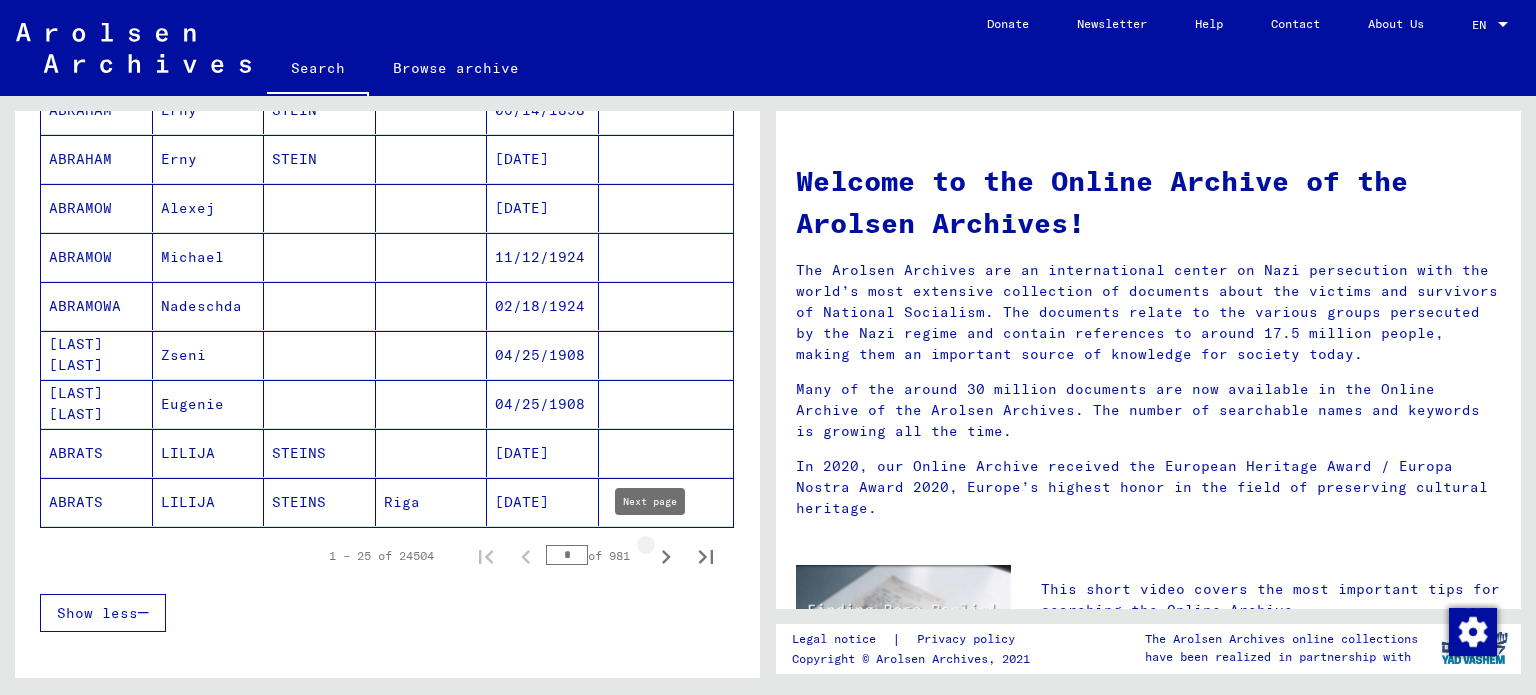 click 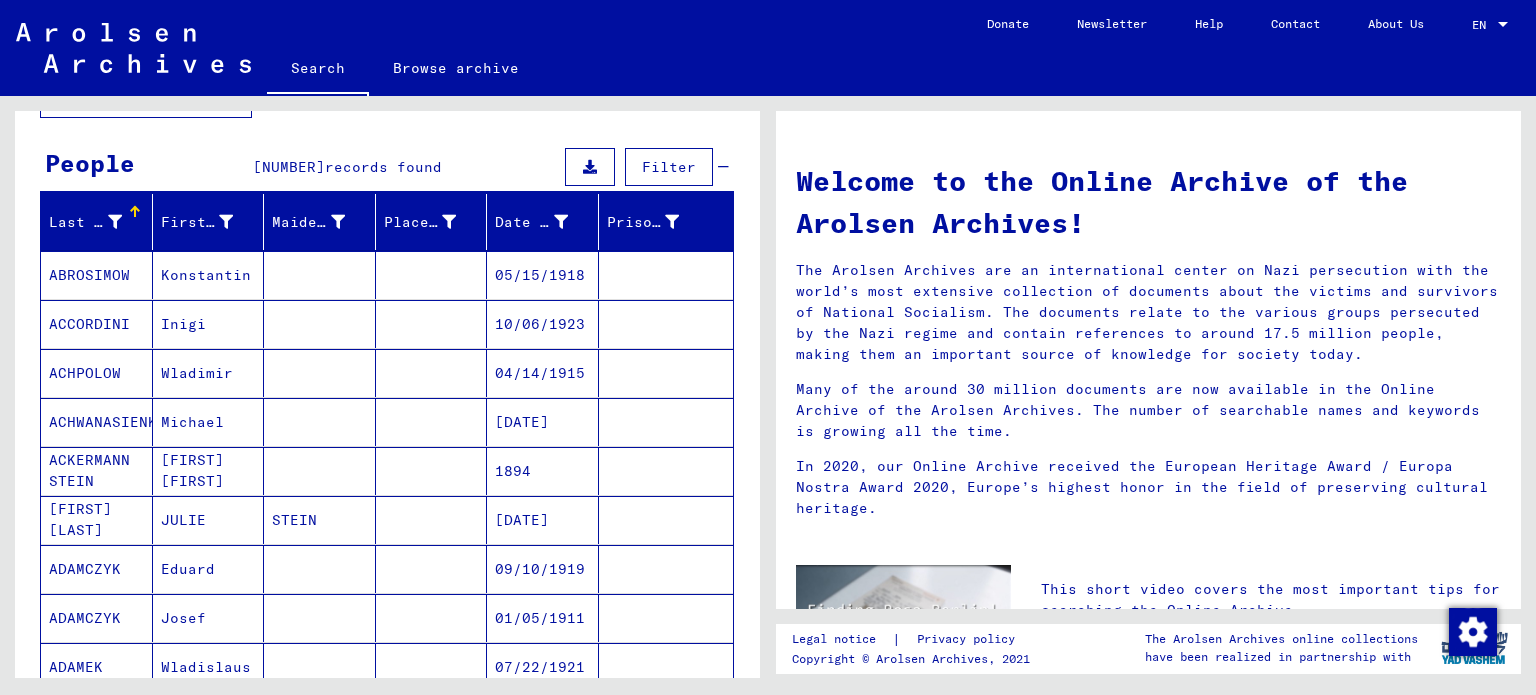 scroll, scrollTop: 155, scrollLeft: 0, axis: vertical 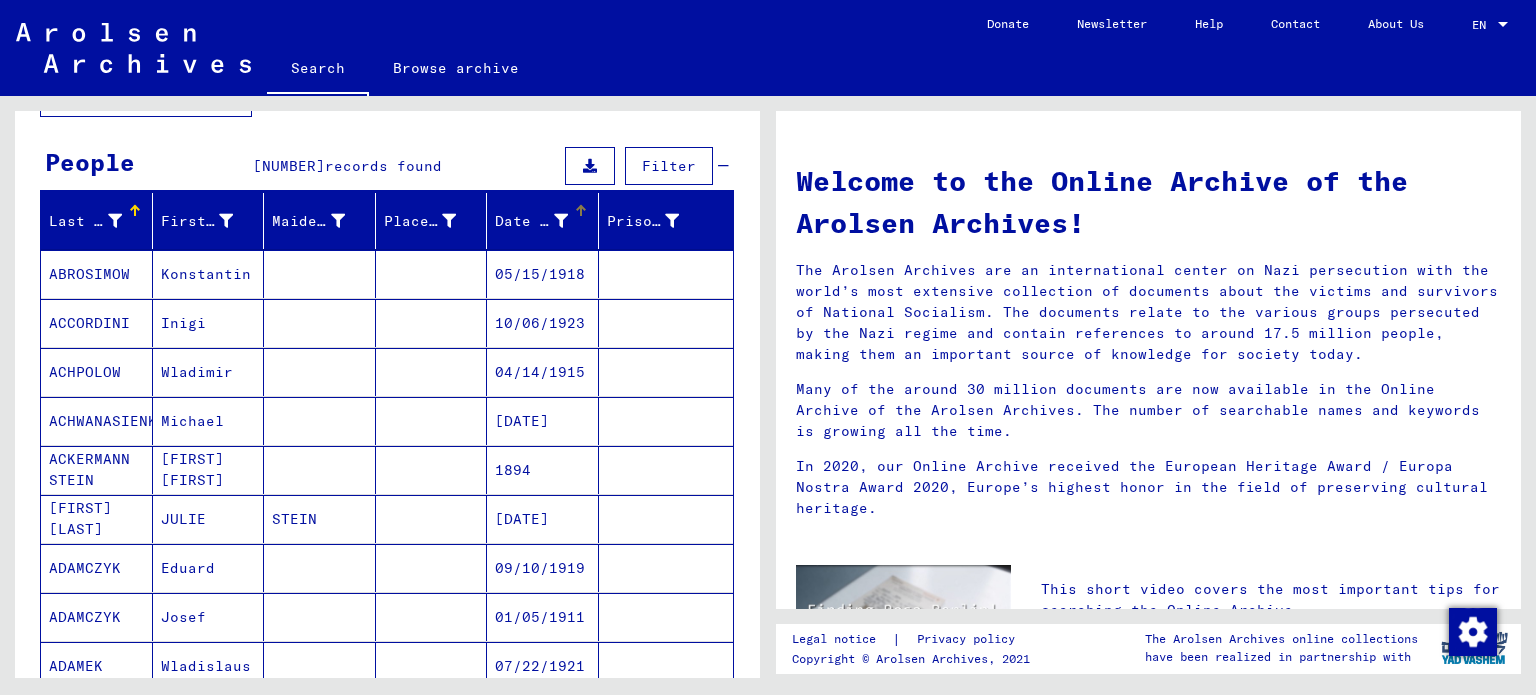click at bounding box center [561, 221] 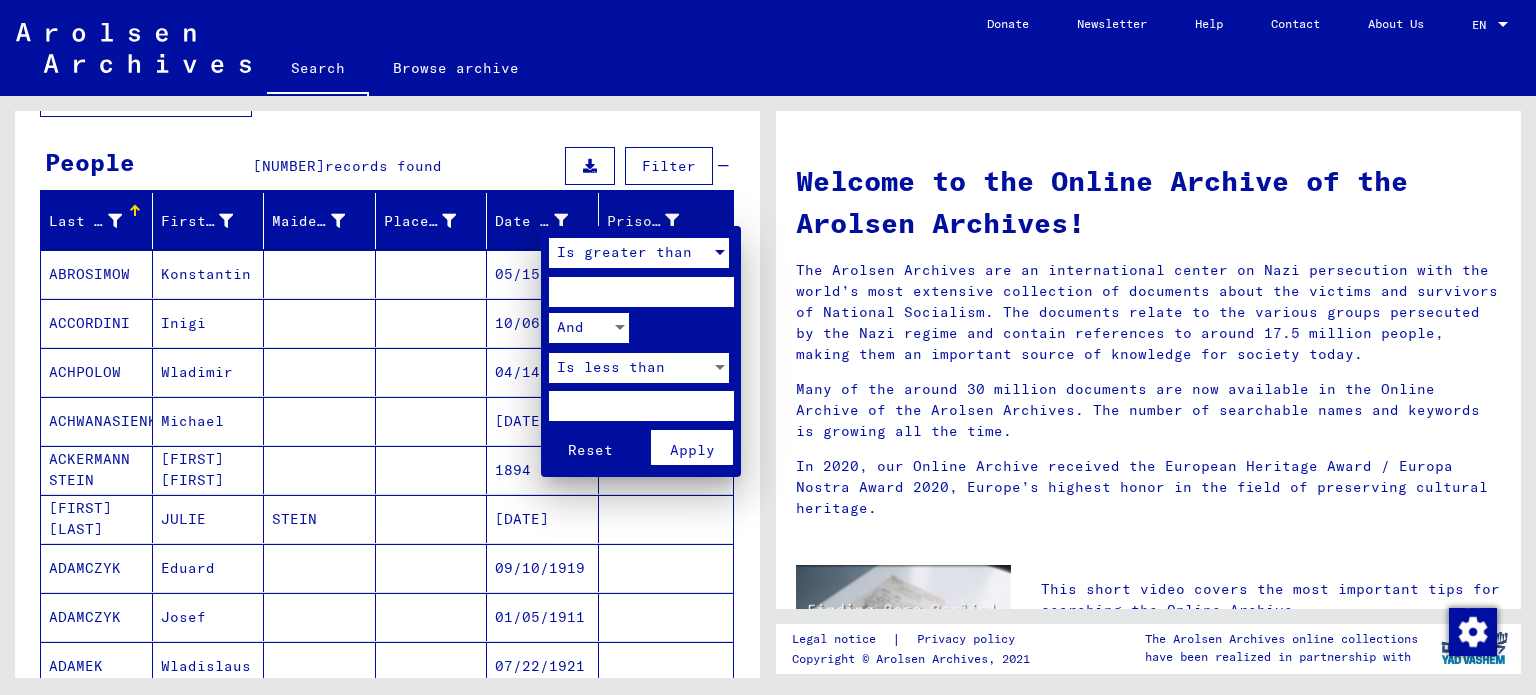 click on "Is greater than" at bounding box center [624, 252] 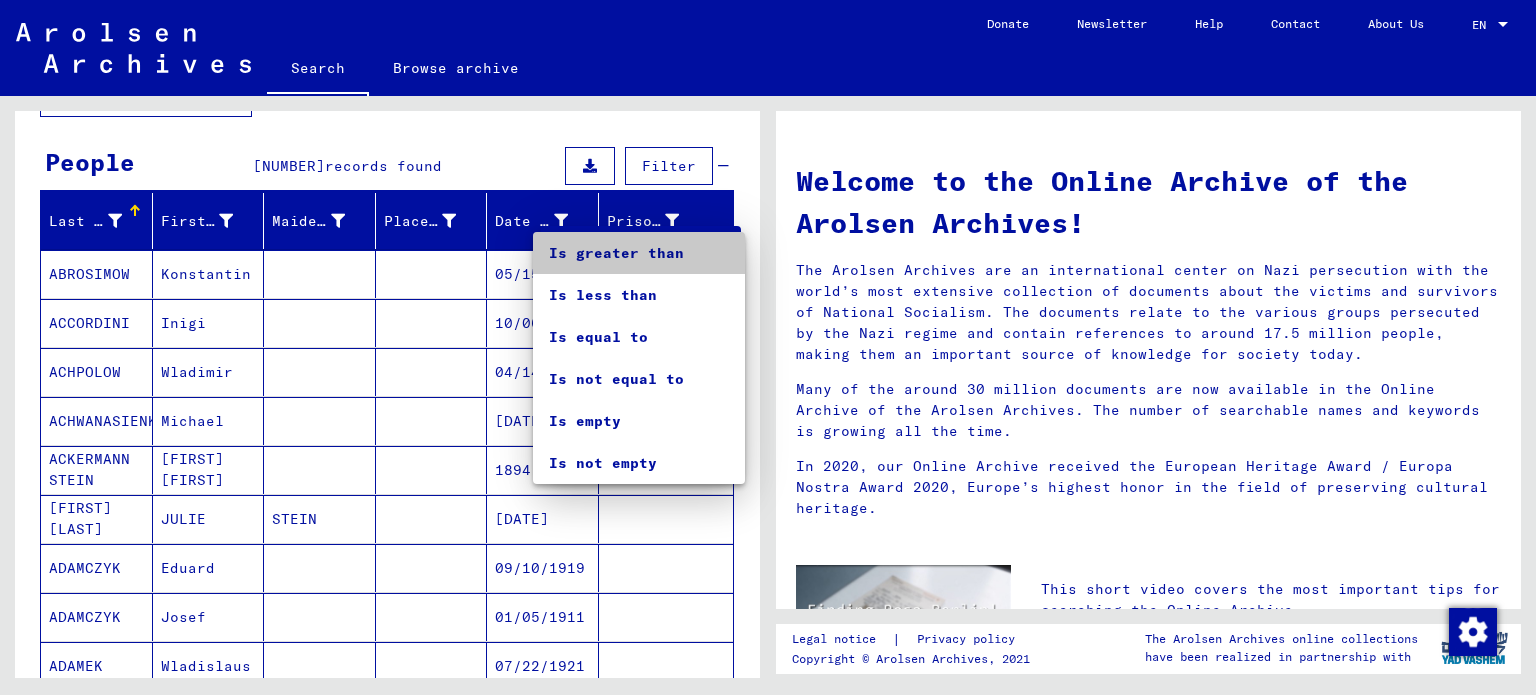 click on "Is greater than" at bounding box center [639, 253] 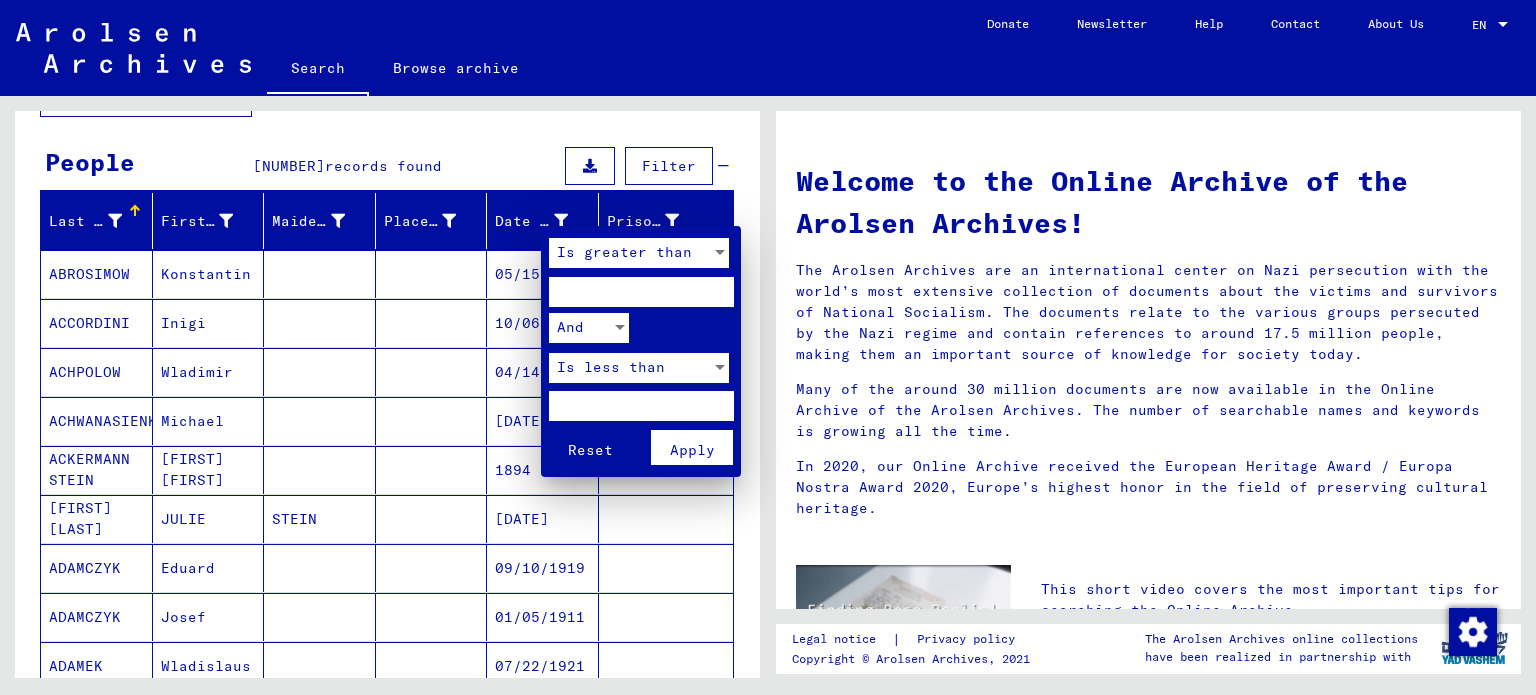 click at bounding box center [641, 292] 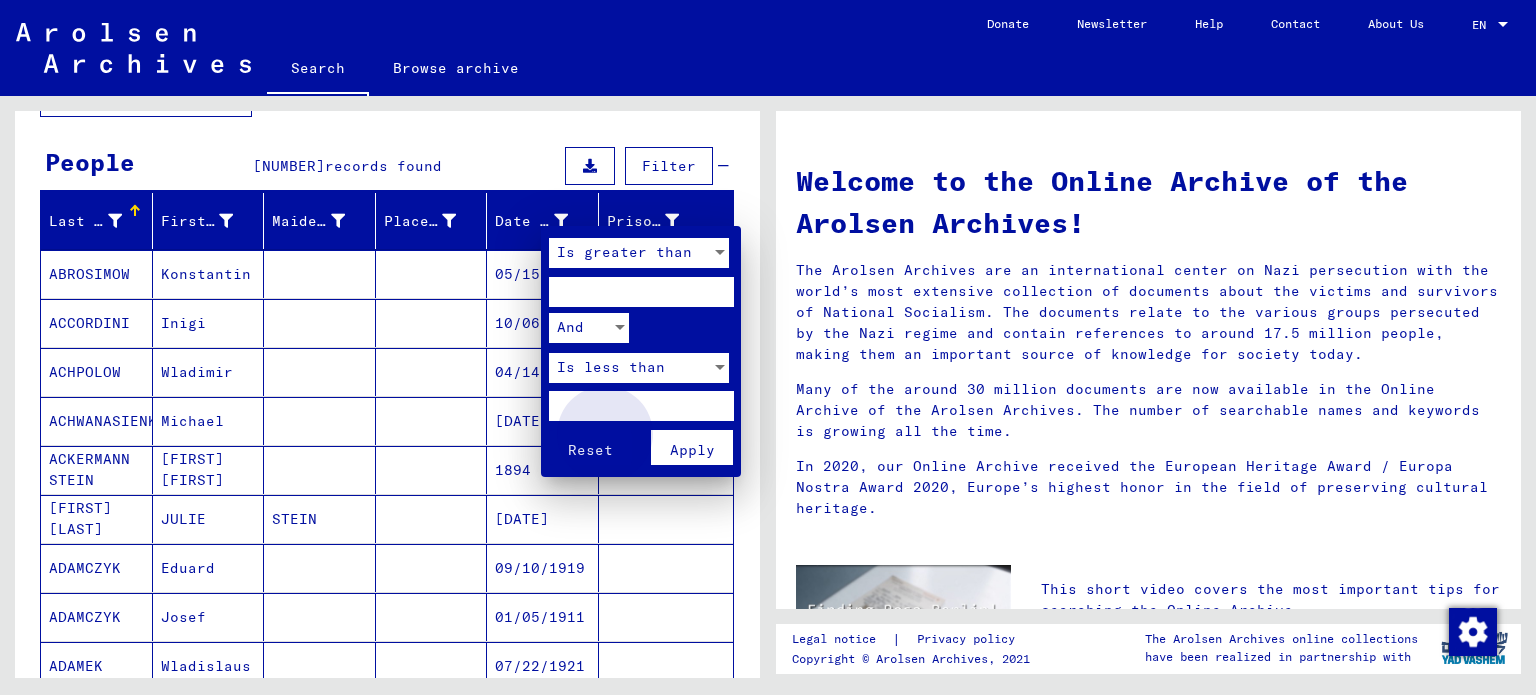 click on "Apply" at bounding box center [692, 447] 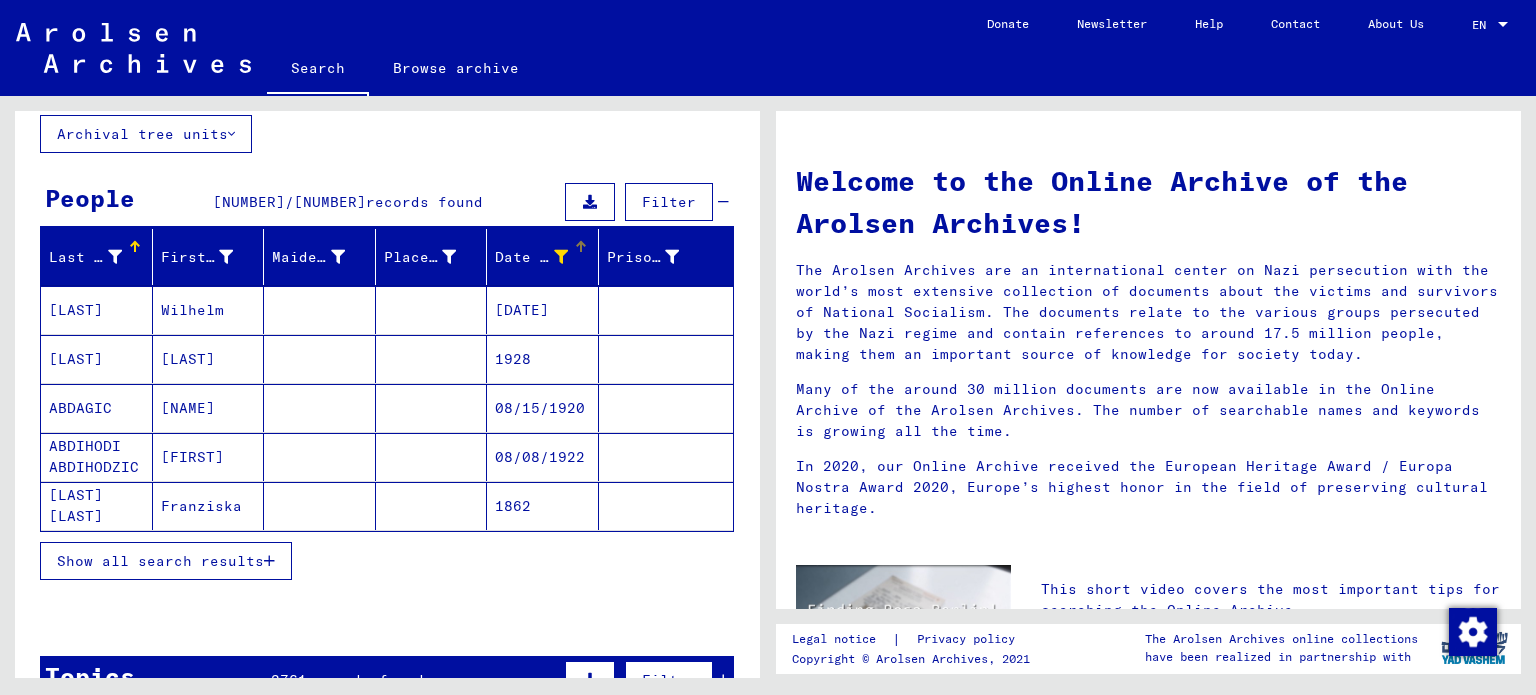 scroll, scrollTop: 118, scrollLeft: 0, axis: vertical 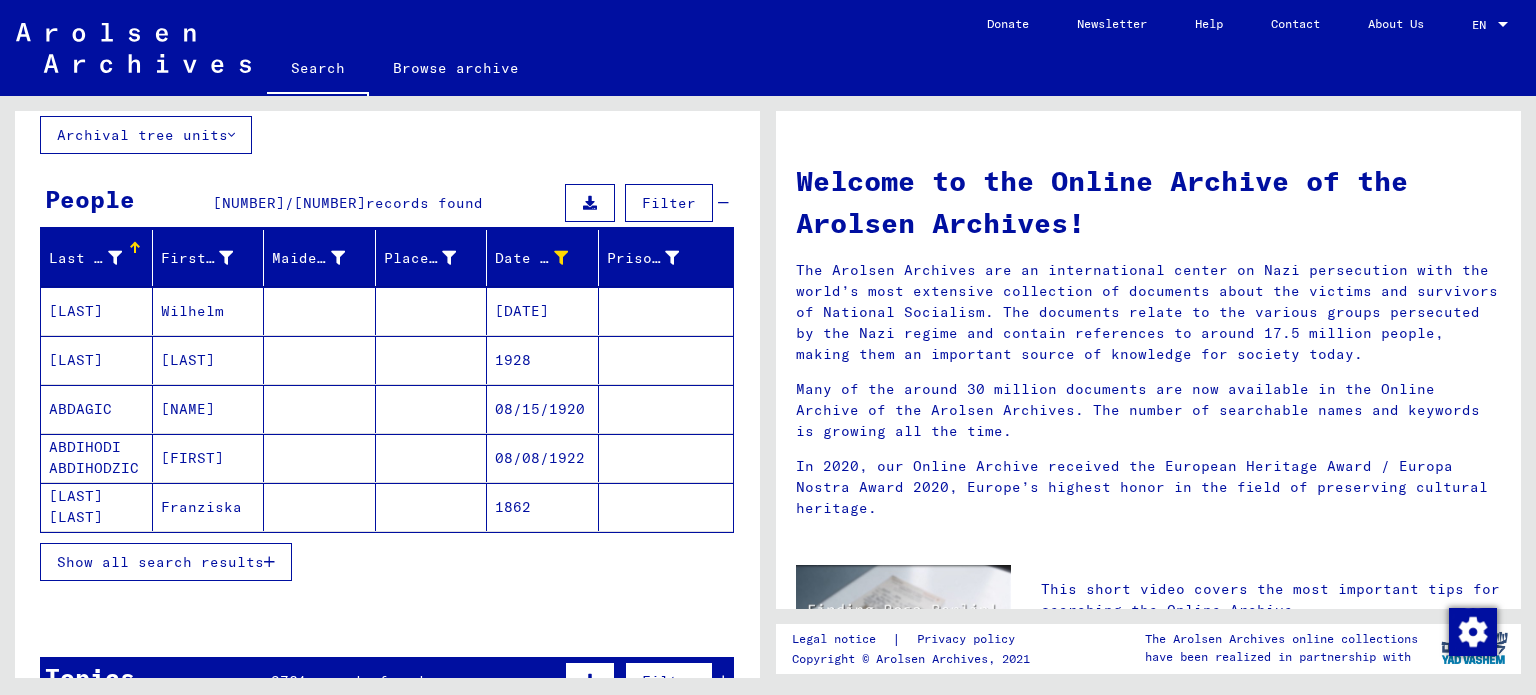 click on "Show all search results" at bounding box center [160, 562] 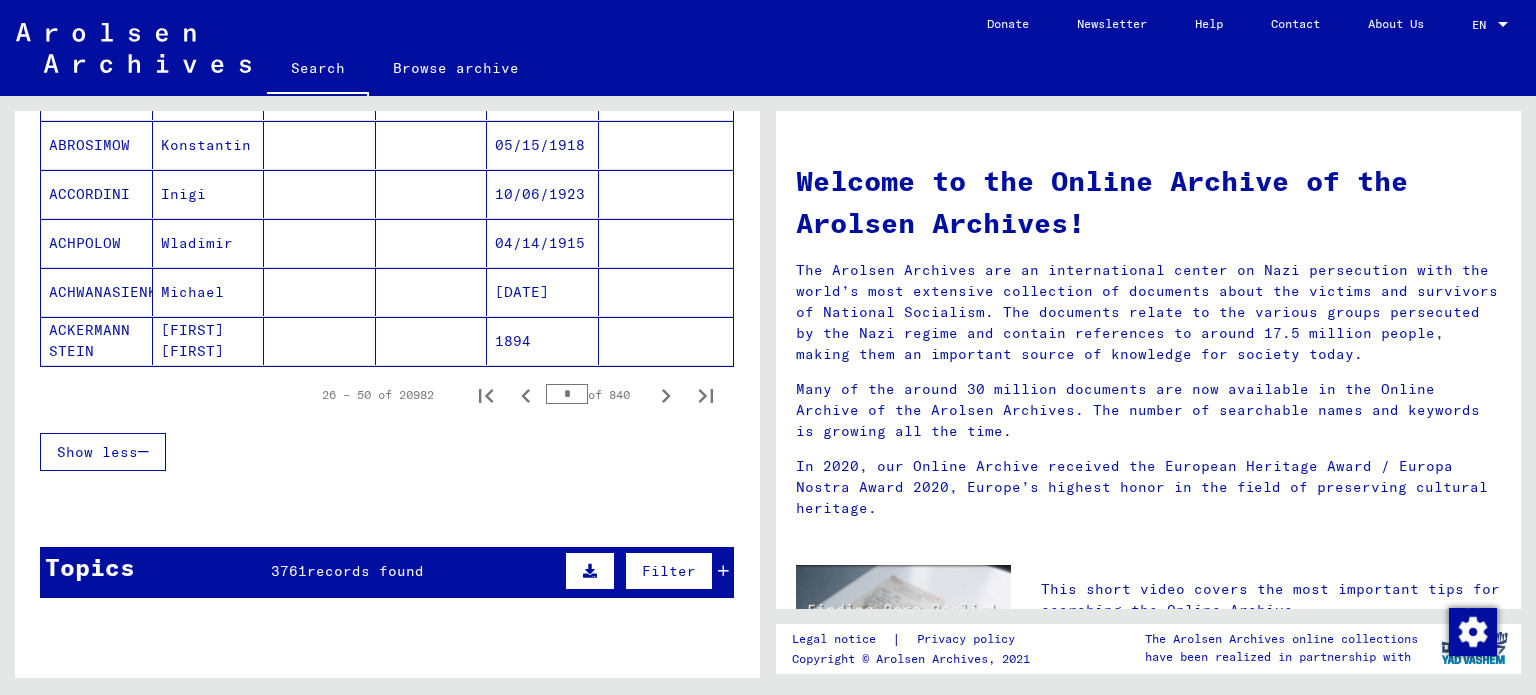 scroll, scrollTop: 1434, scrollLeft: 0, axis: vertical 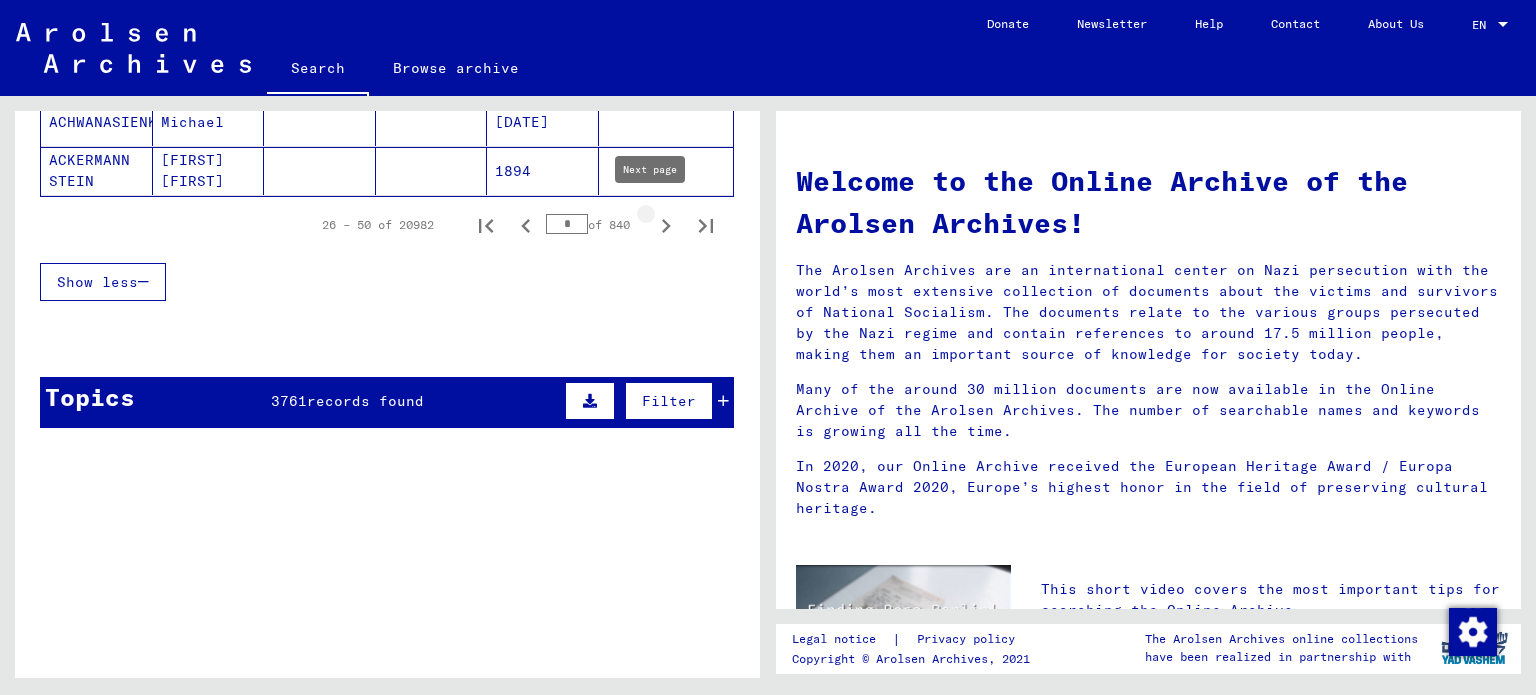 click 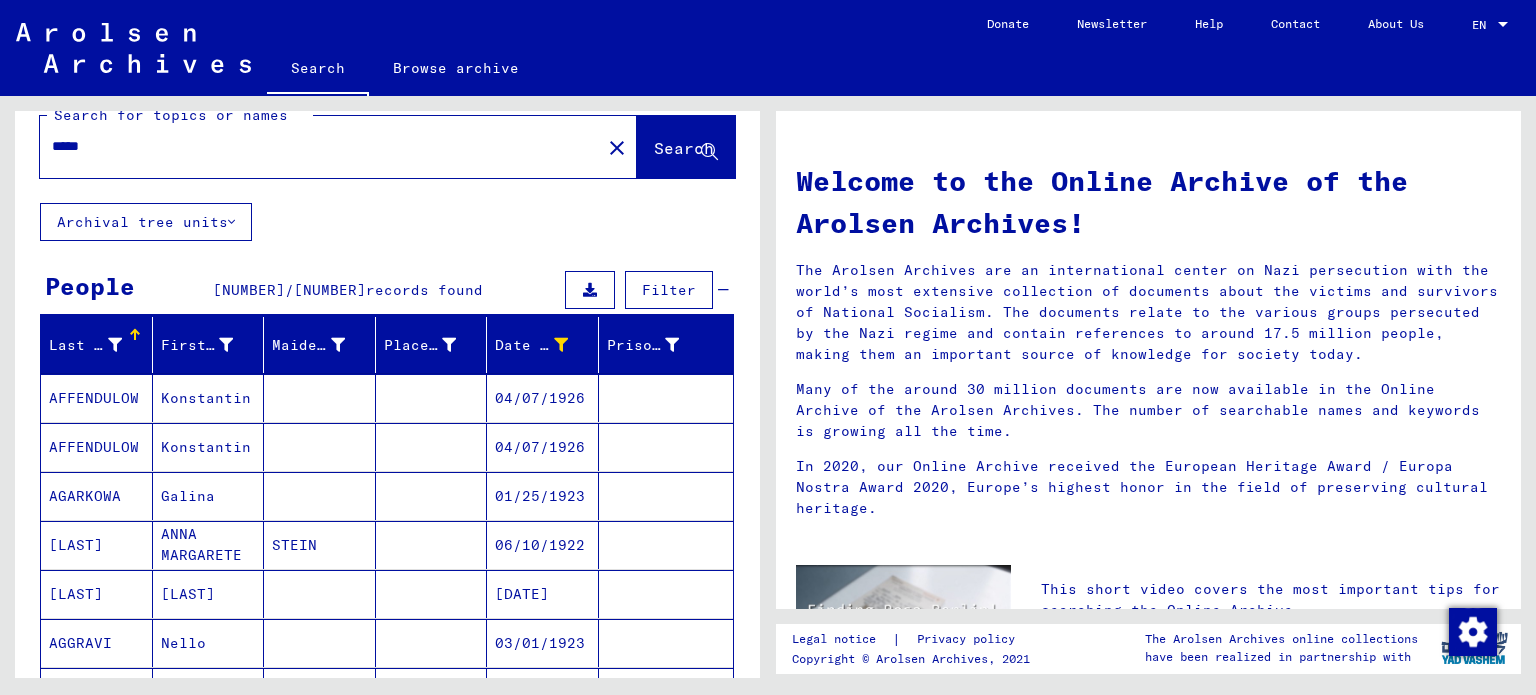 scroll, scrollTop: 0, scrollLeft: 0, axis: both 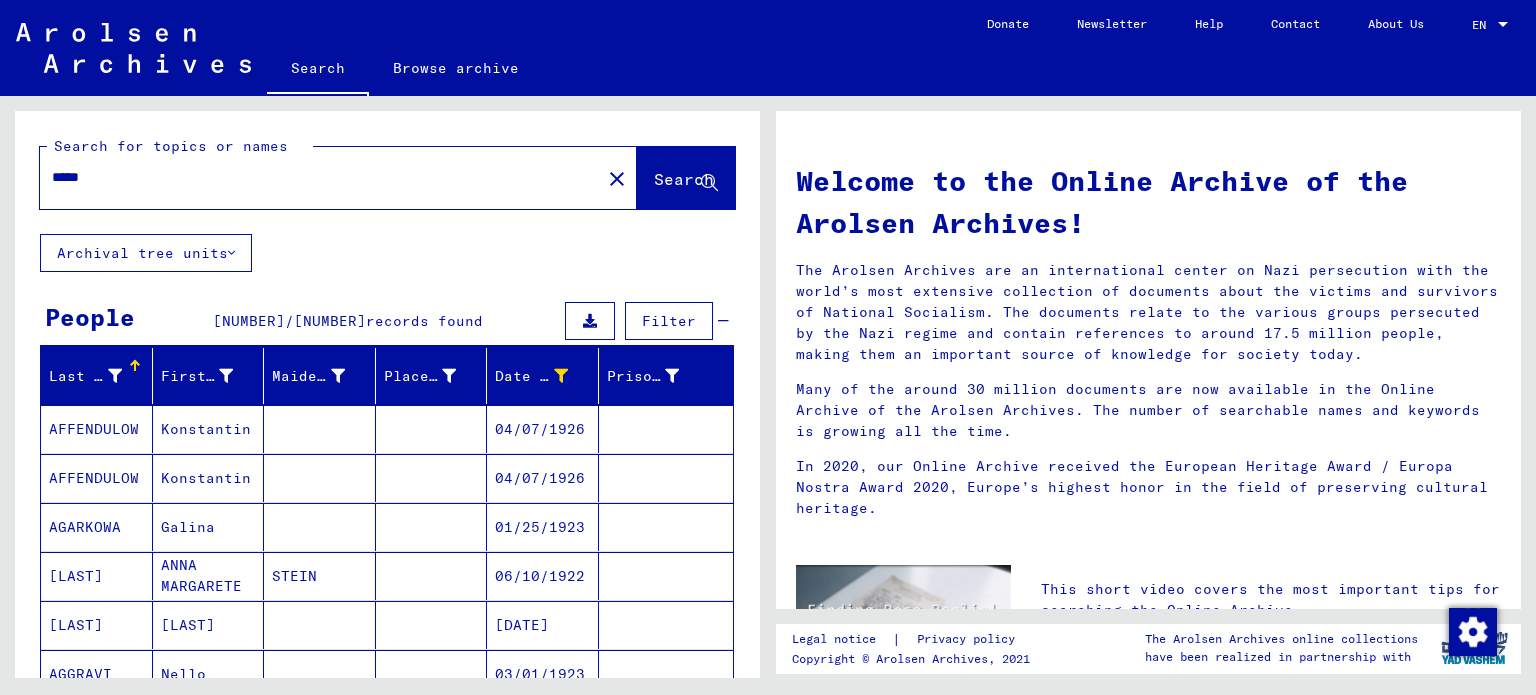 click on "*****" at bounding box center [314, 177] 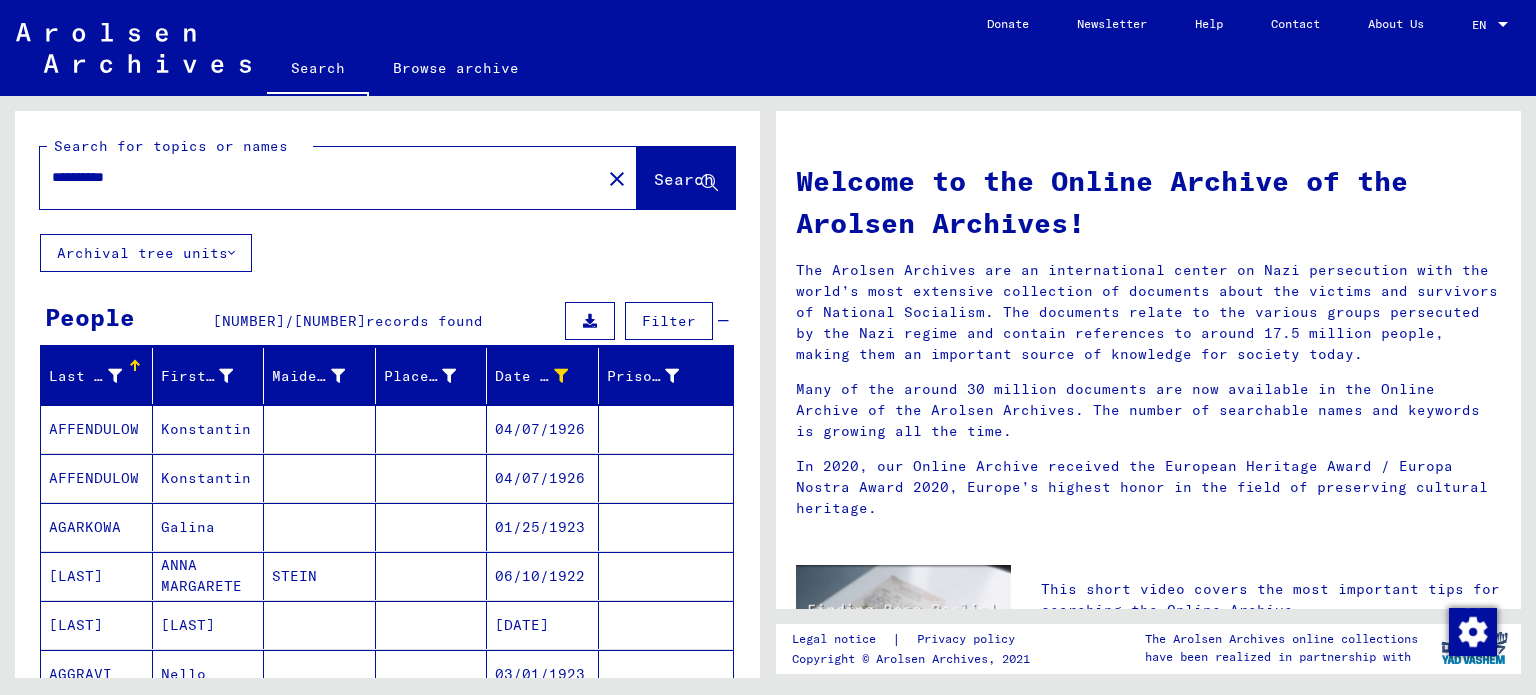 type on "**********" 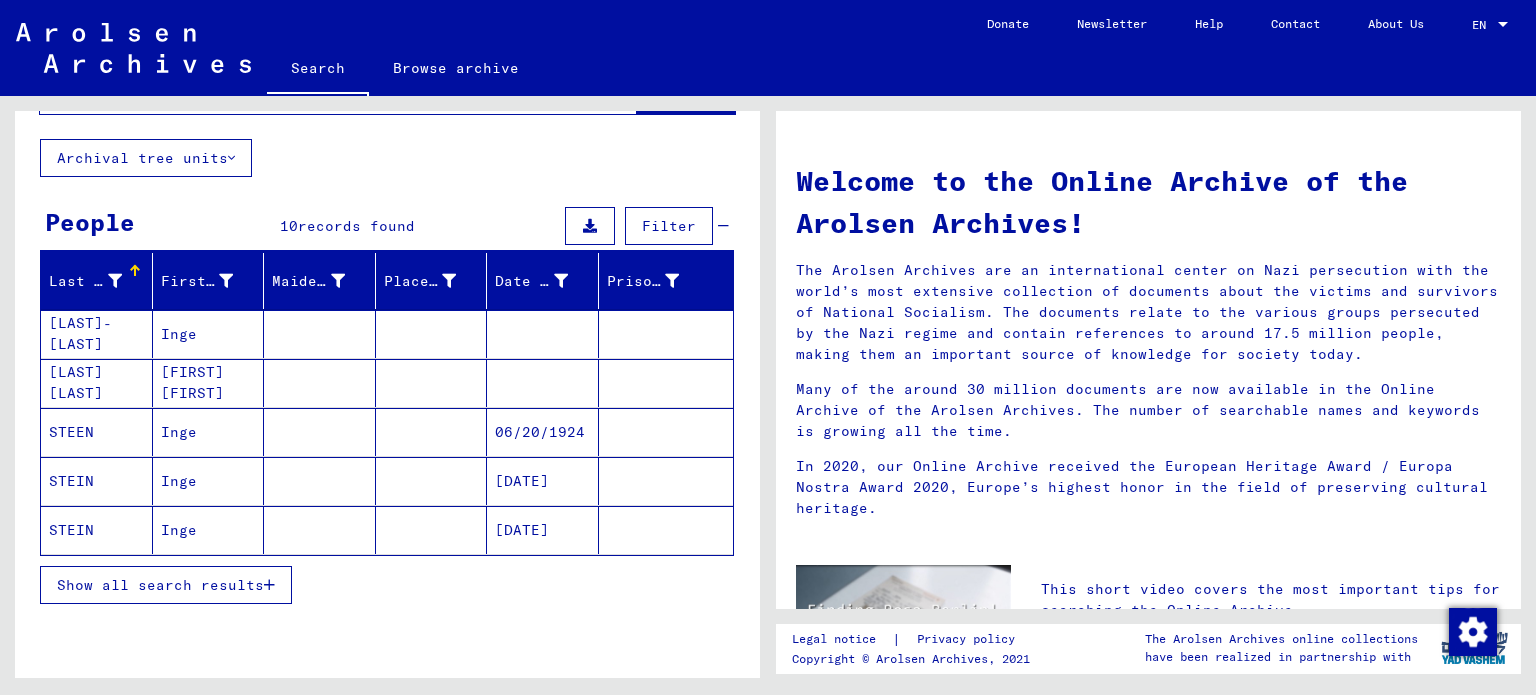 scroll, scrollTop: 104, scrollLeft: 0, axis: vertical 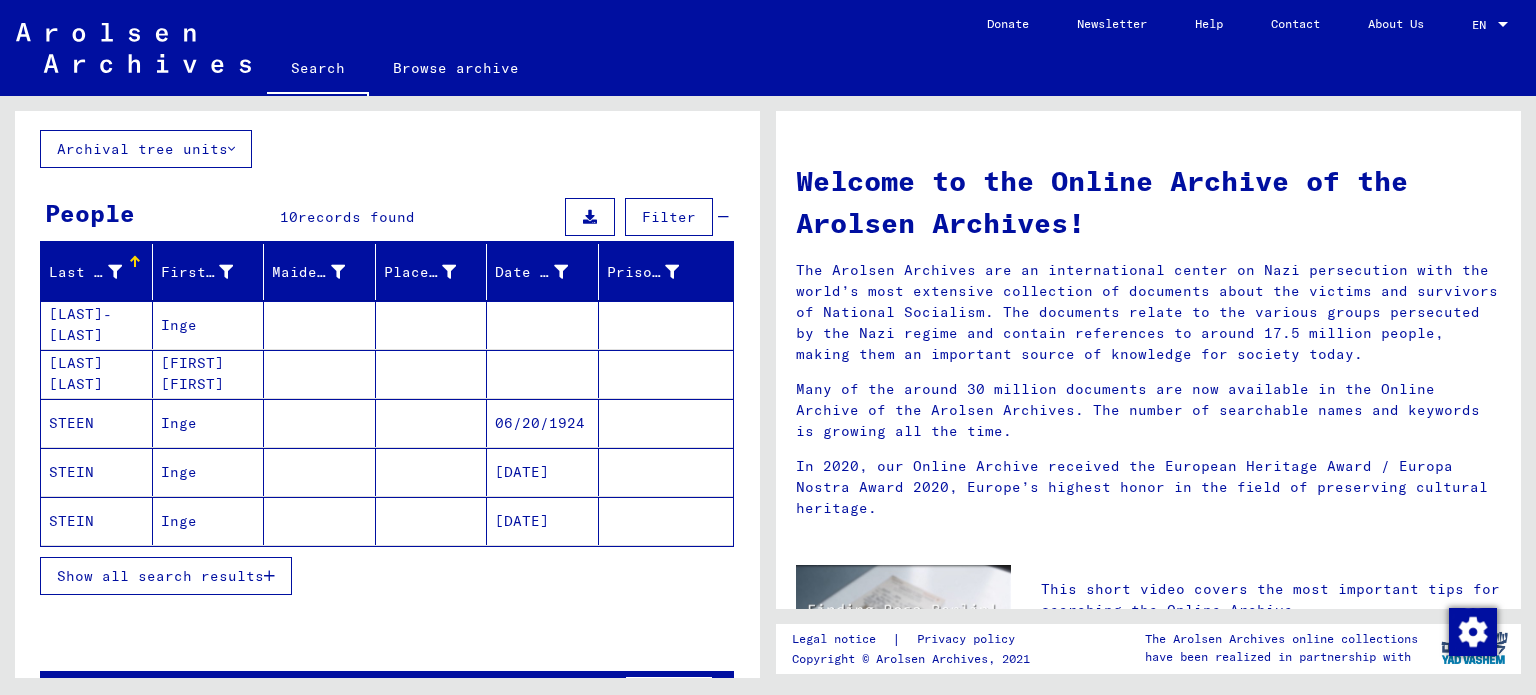 click on "Show all search results" at bounding box center [166, 576] 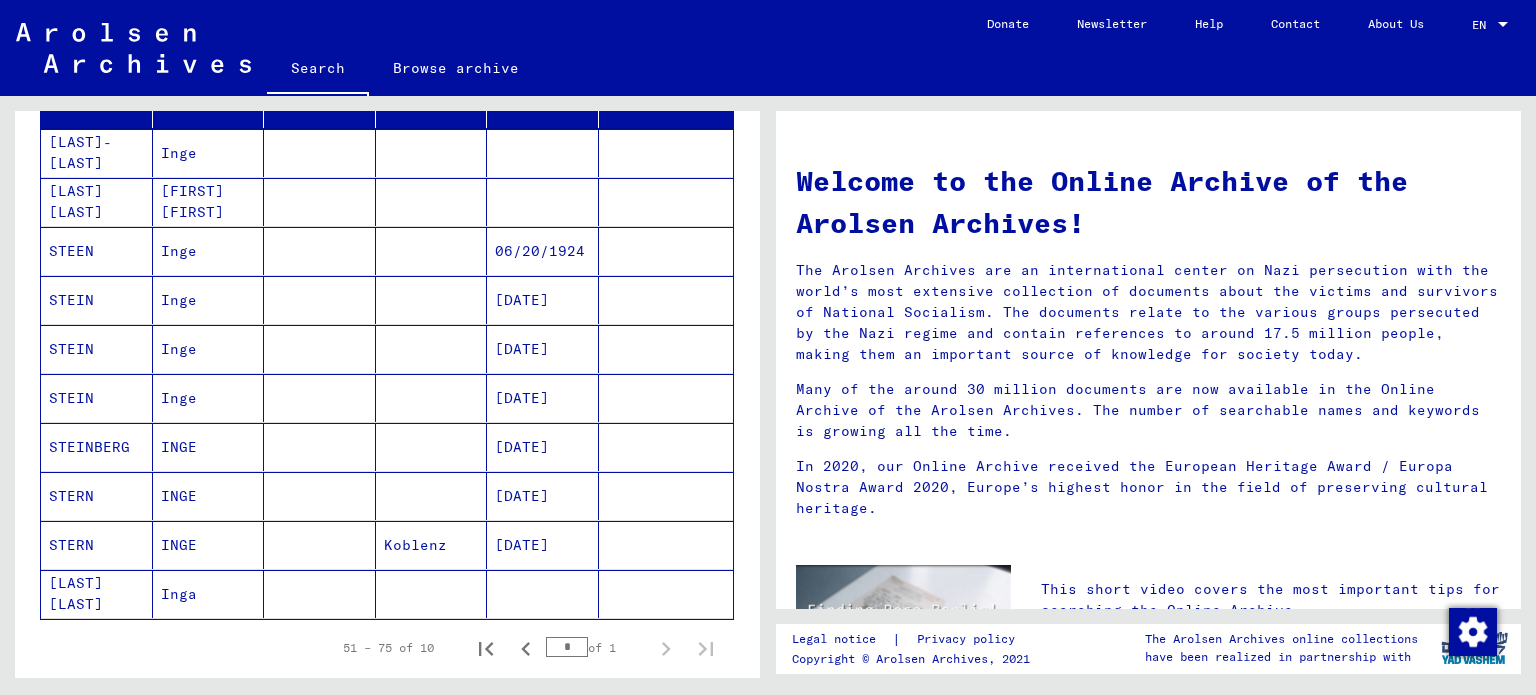 scroll, scrollTop: 279, scrollLeft: 0, axis: vertical 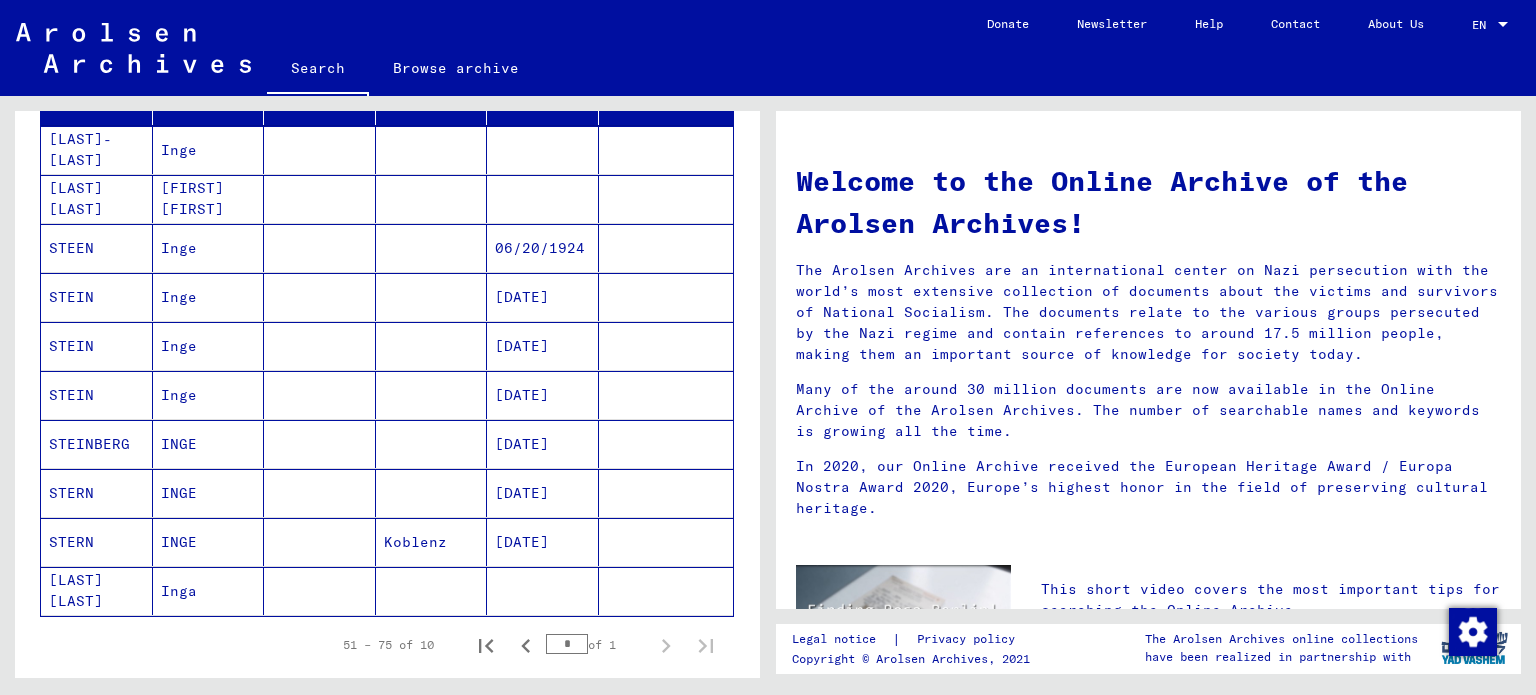 click on "Inga" 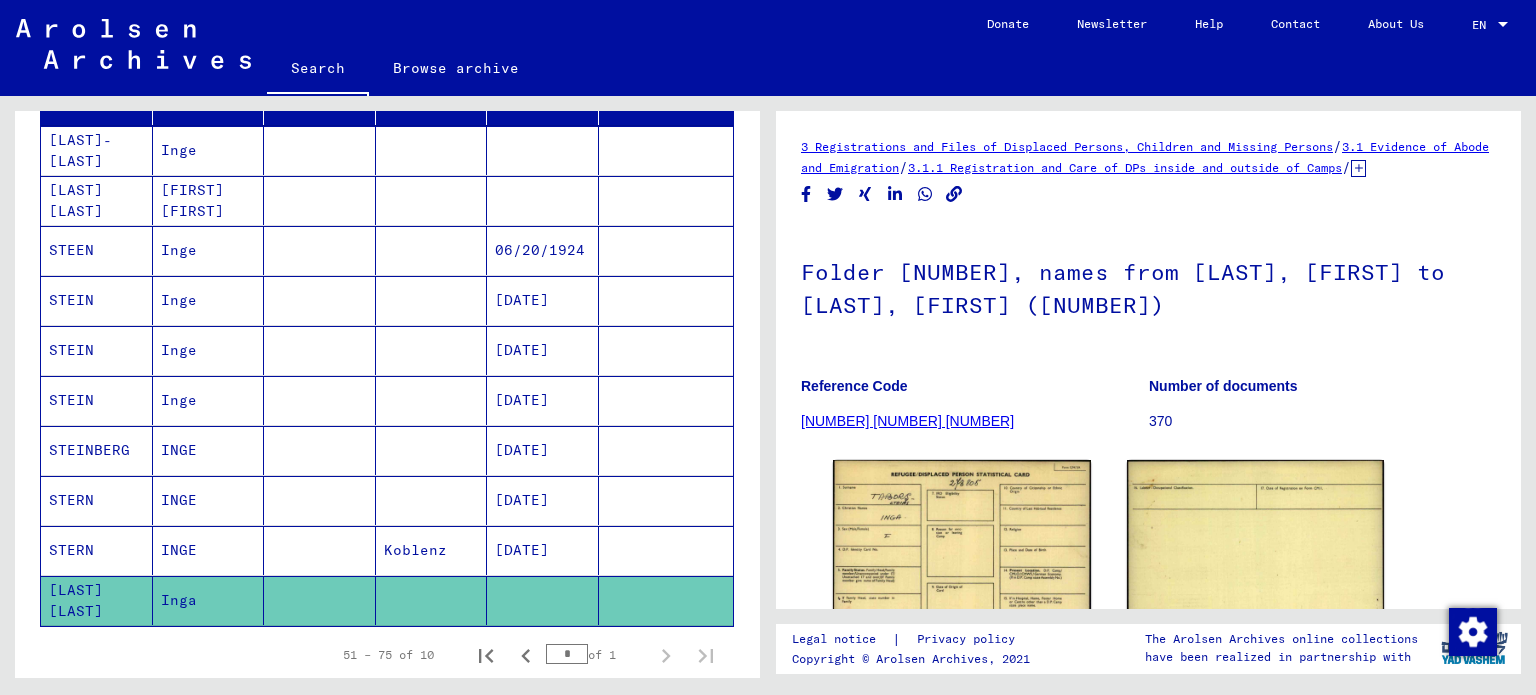 scroll, scrollTop: 0, scrollLeft: 0, axis: both 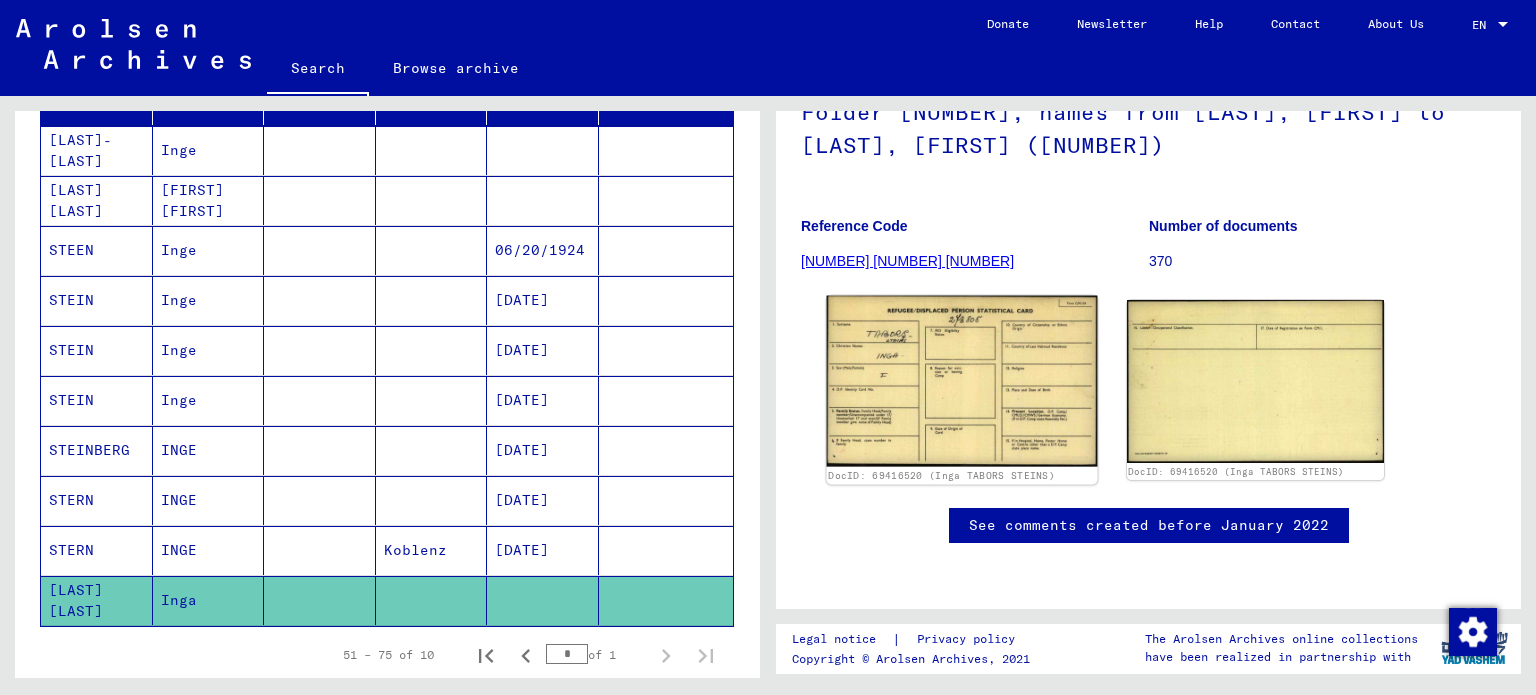 click 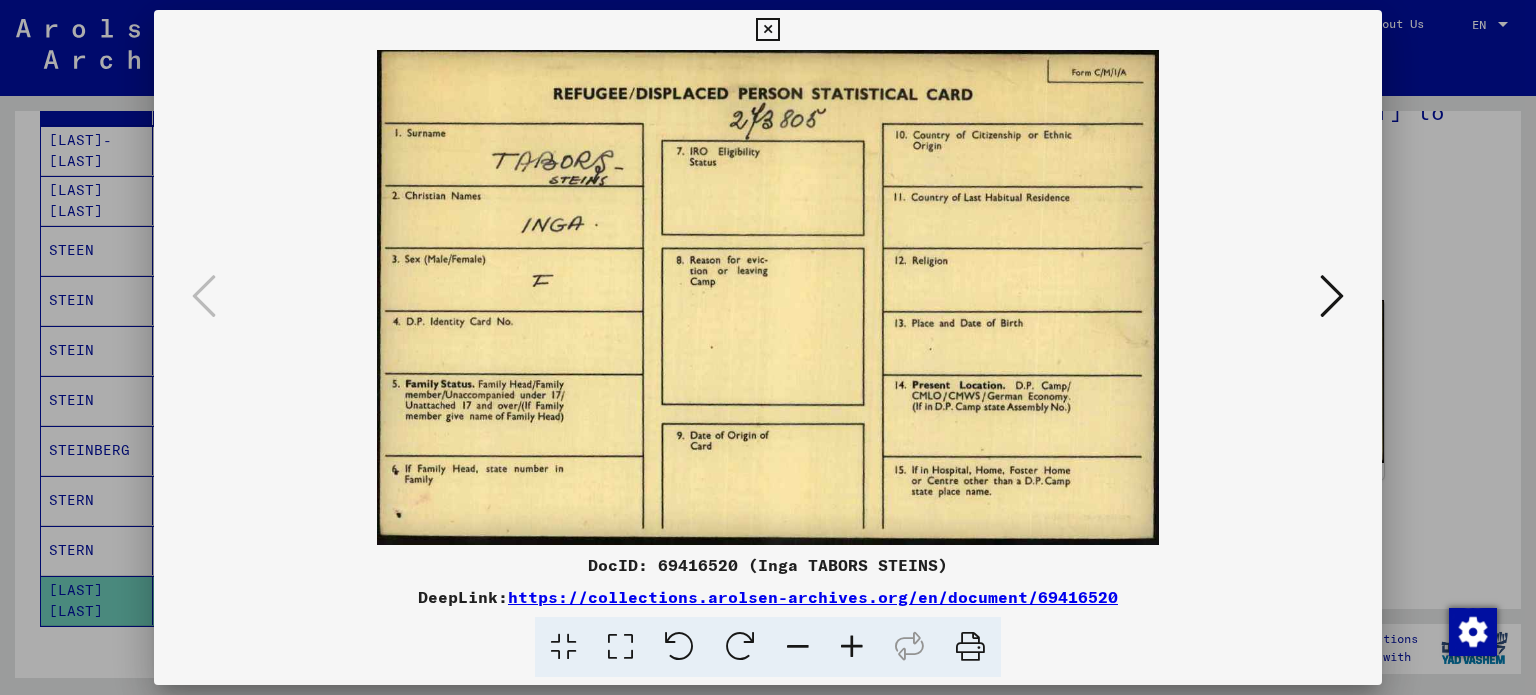 click at bounding box center [1332, 296] 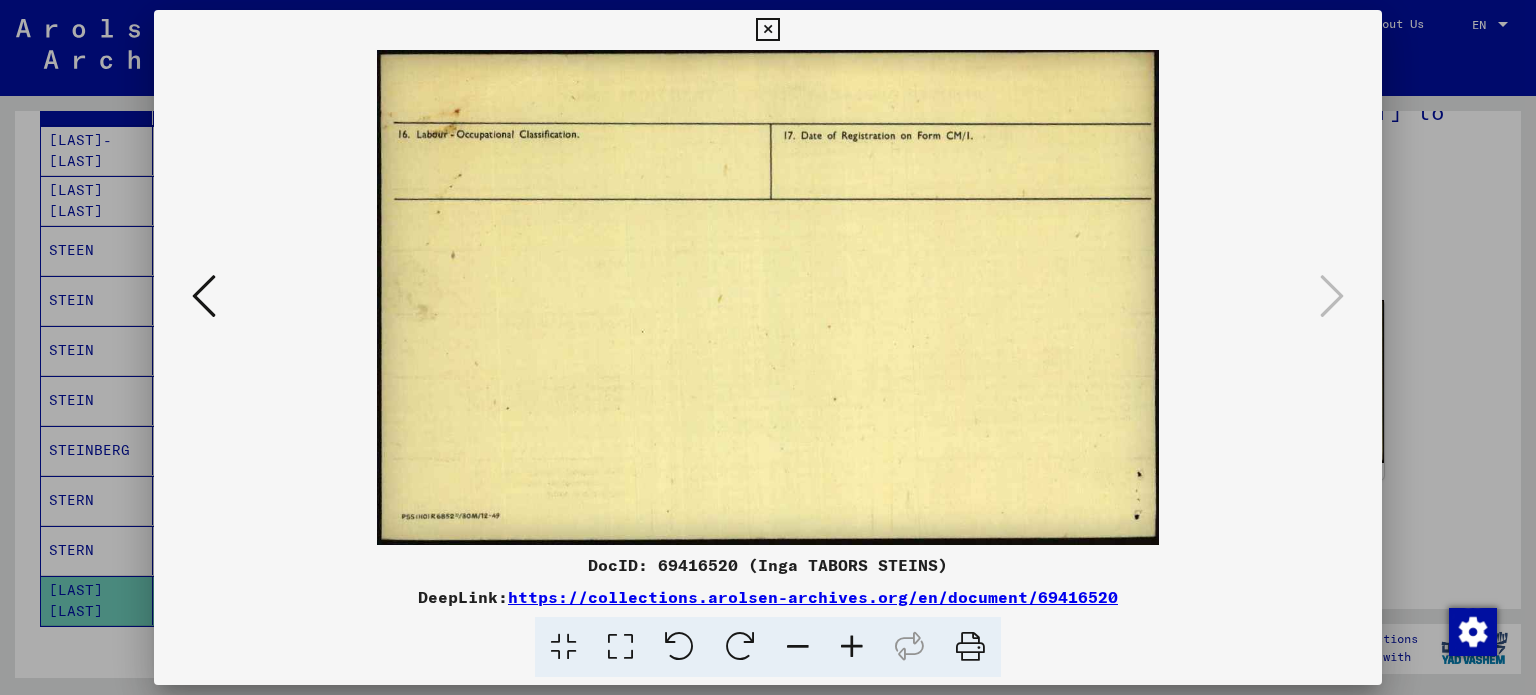 click at bounding box center (768, 347) 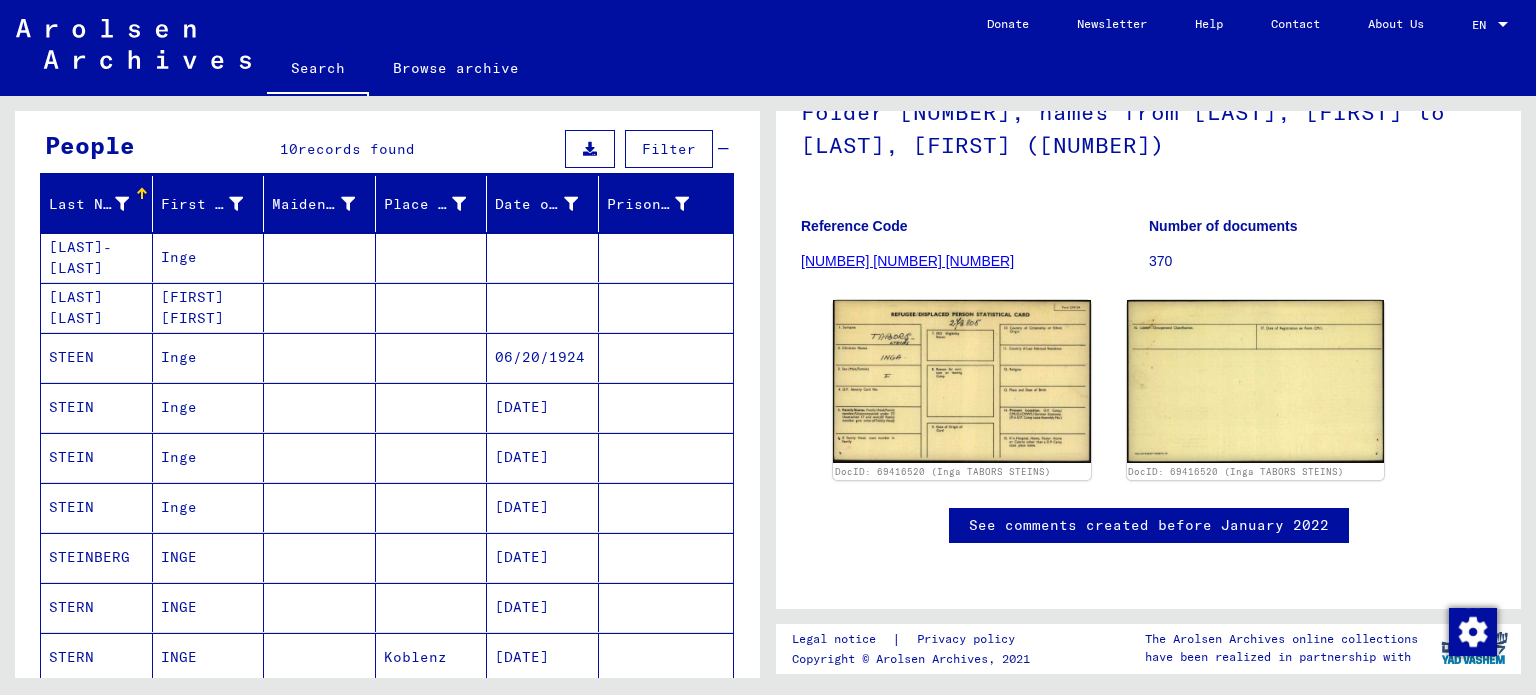 scroll, scrollTop: 168, scrollLeft: 0, axis: vertical 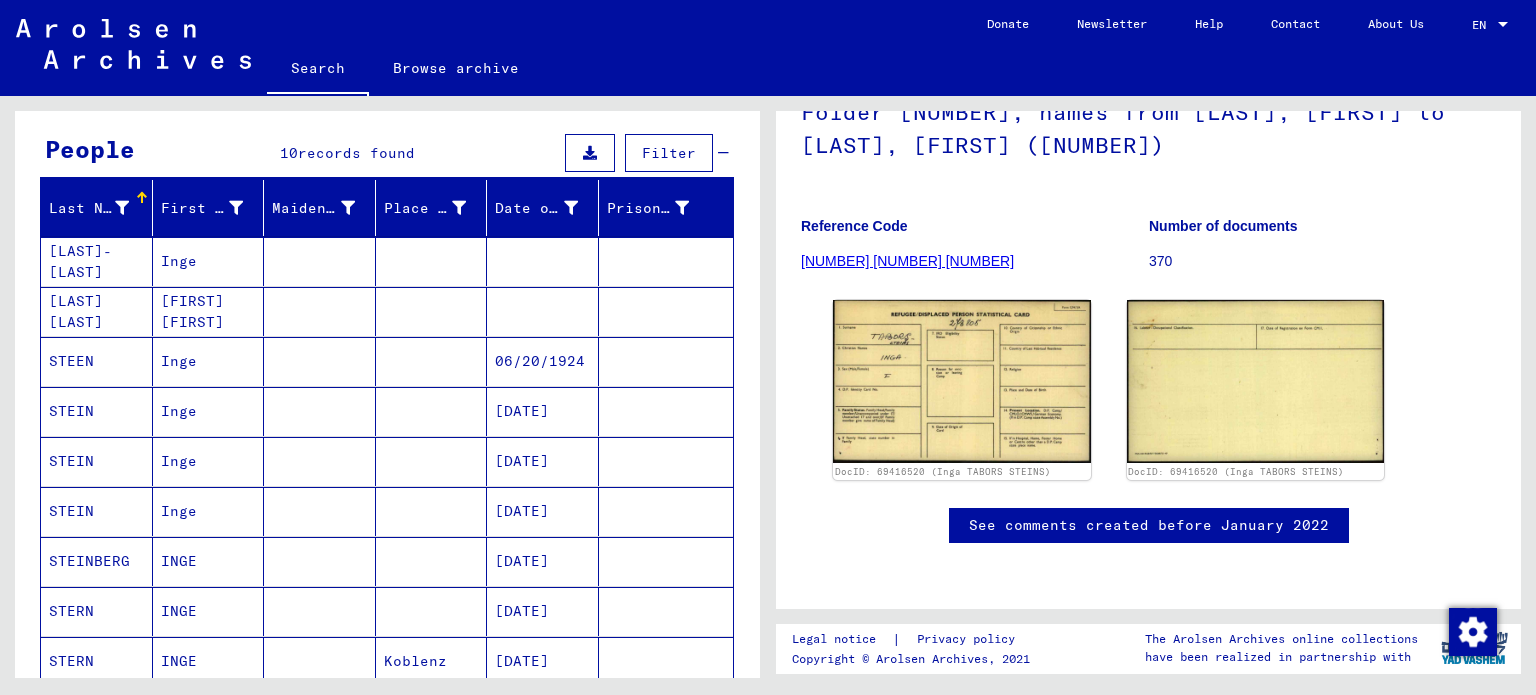 click on "Inge" at bounding box center (209, 461) 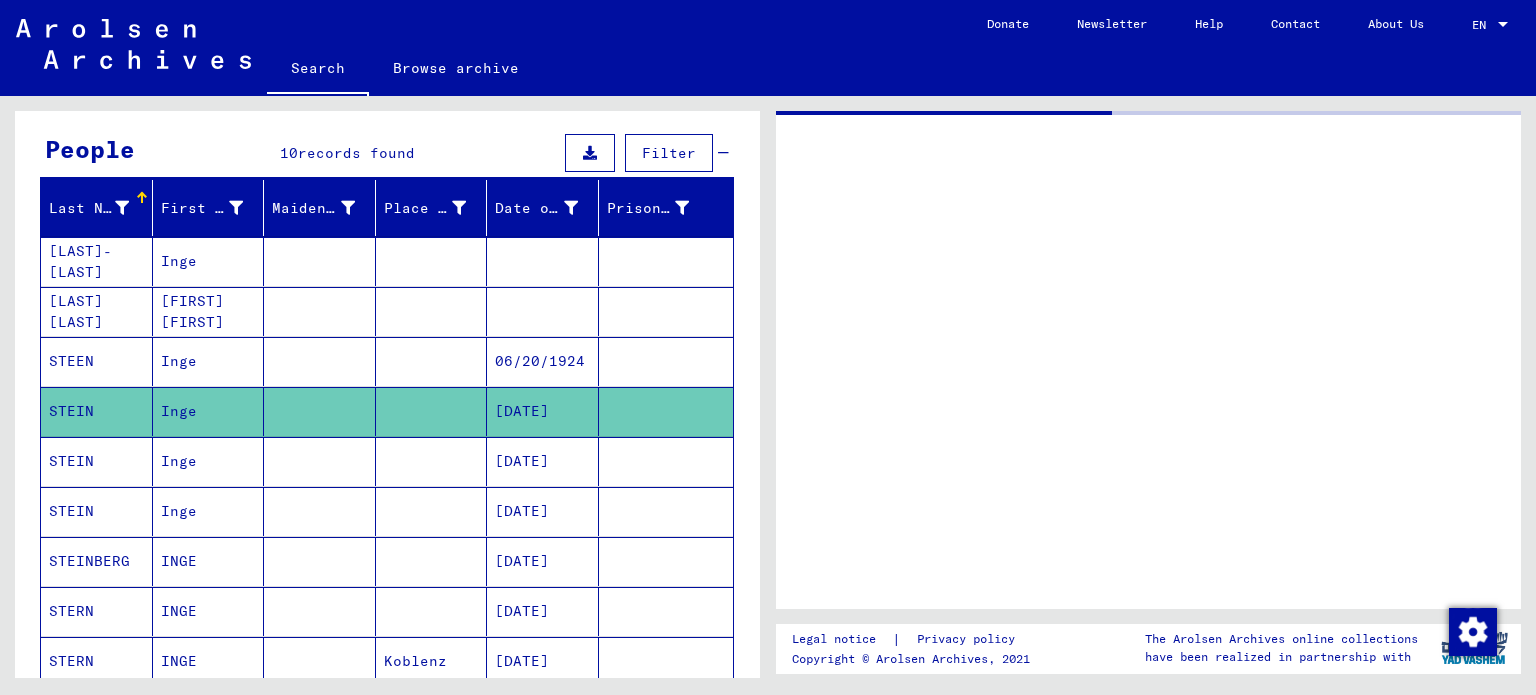 scroll, scrollTop: 0, scrollLeft: 0, axis: both 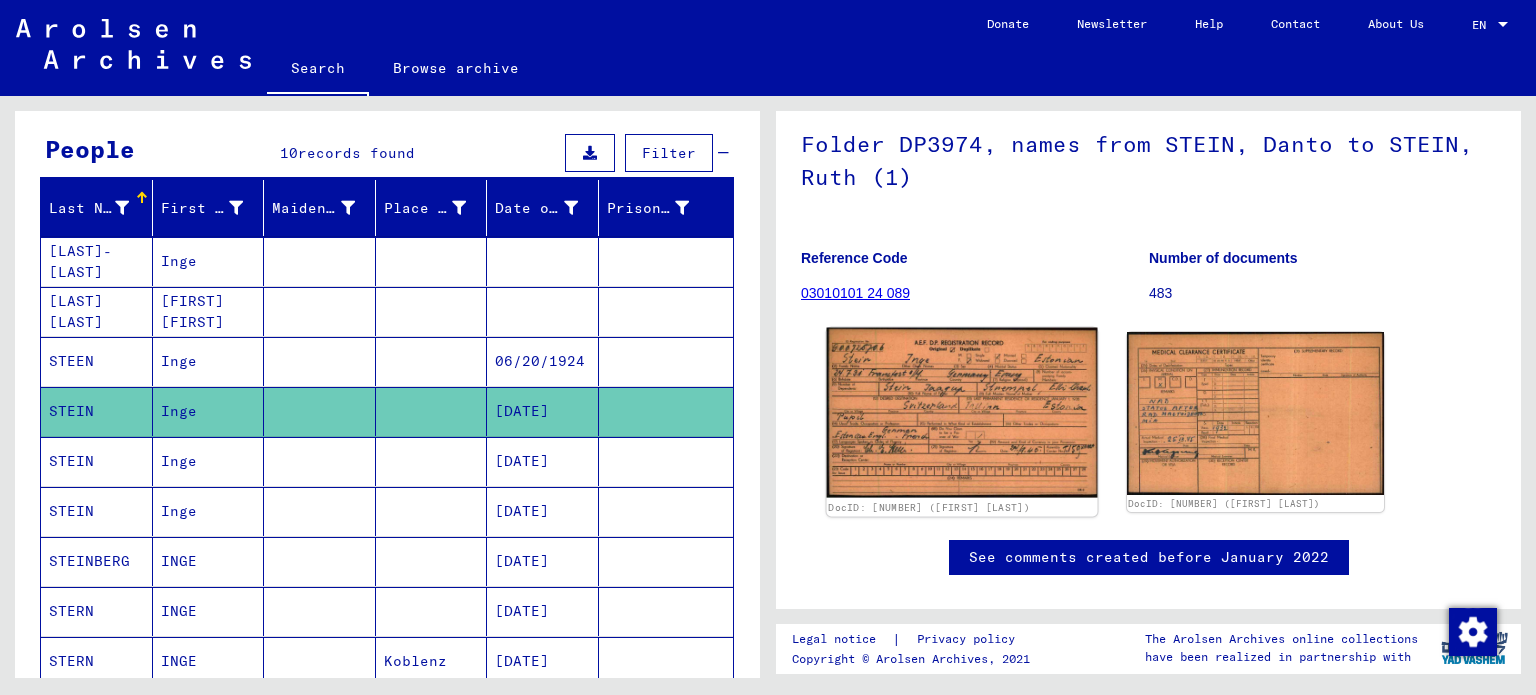 click 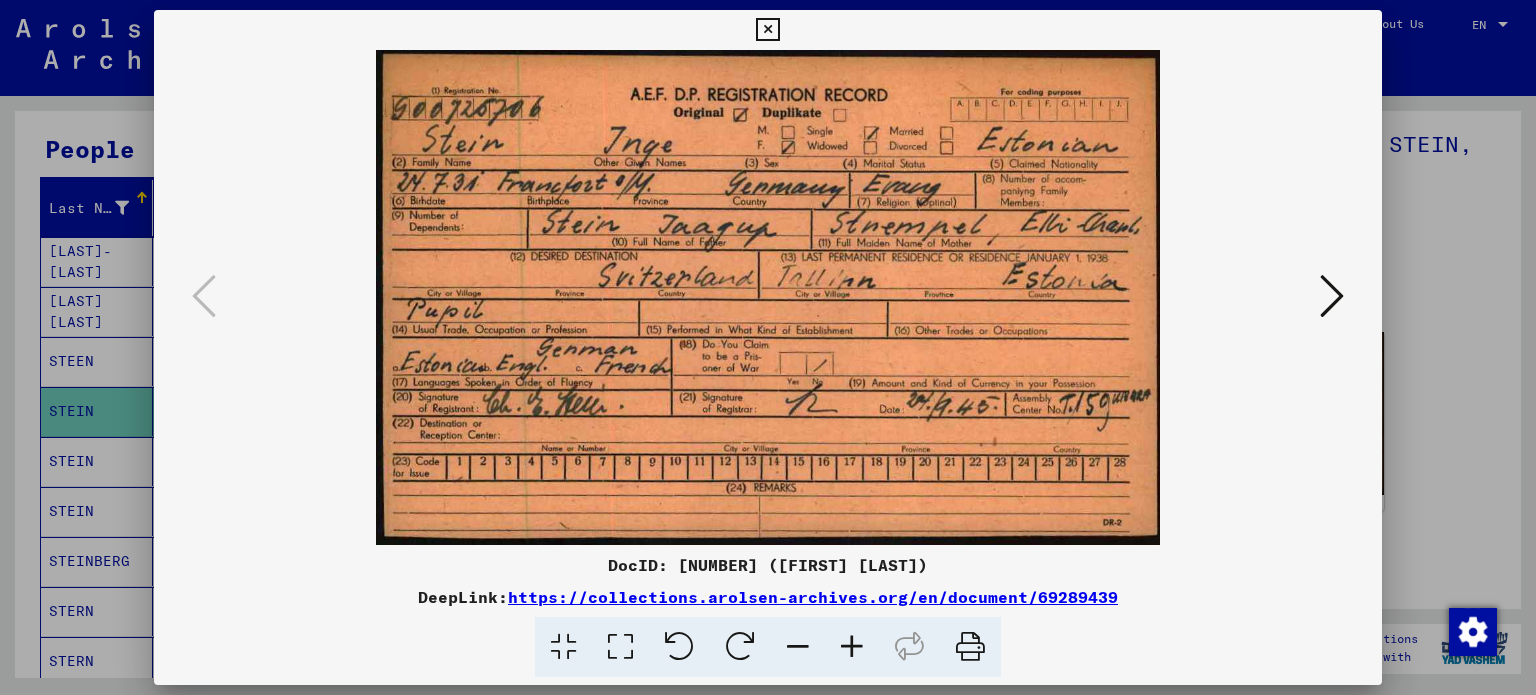 click at bounding box center (1332, 296) 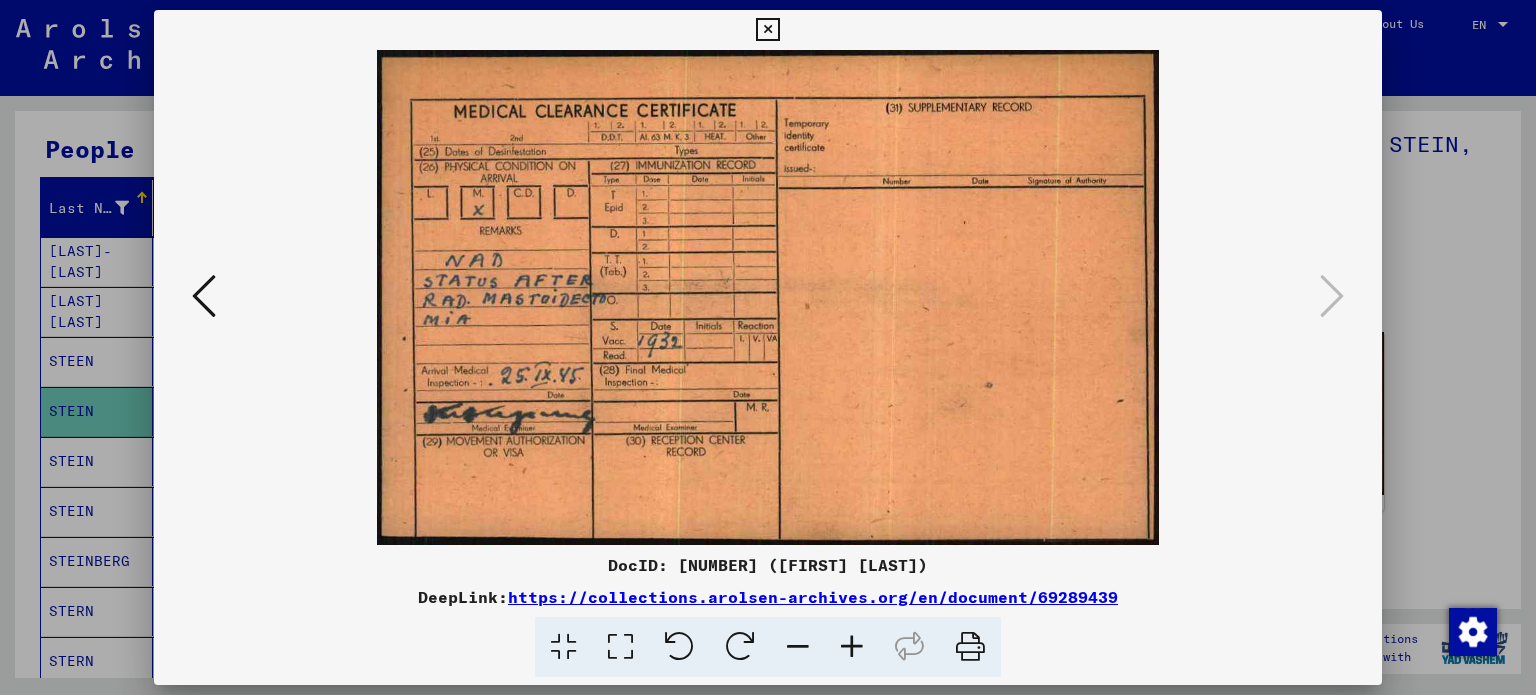 click at bounding box center (768, 347) 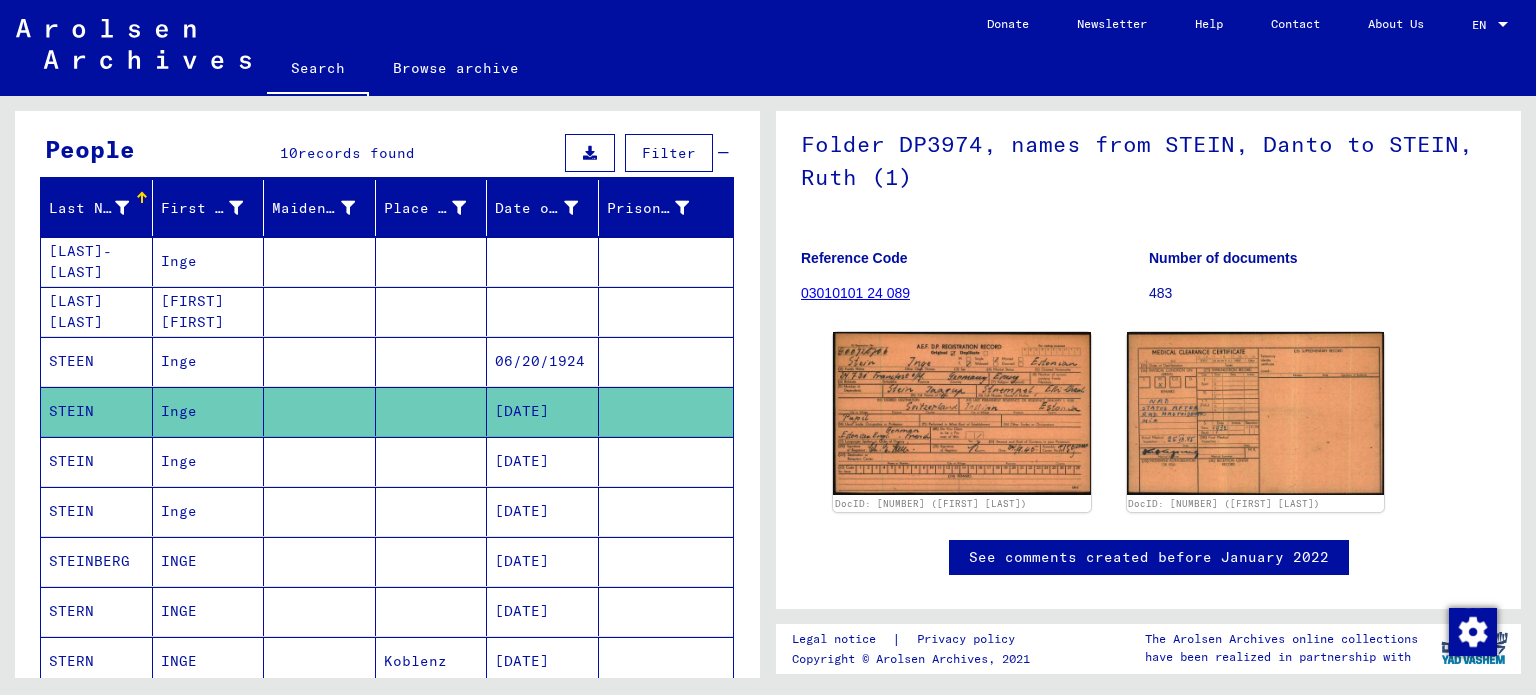 click on "STEIN" at bounding box center (97, 511) 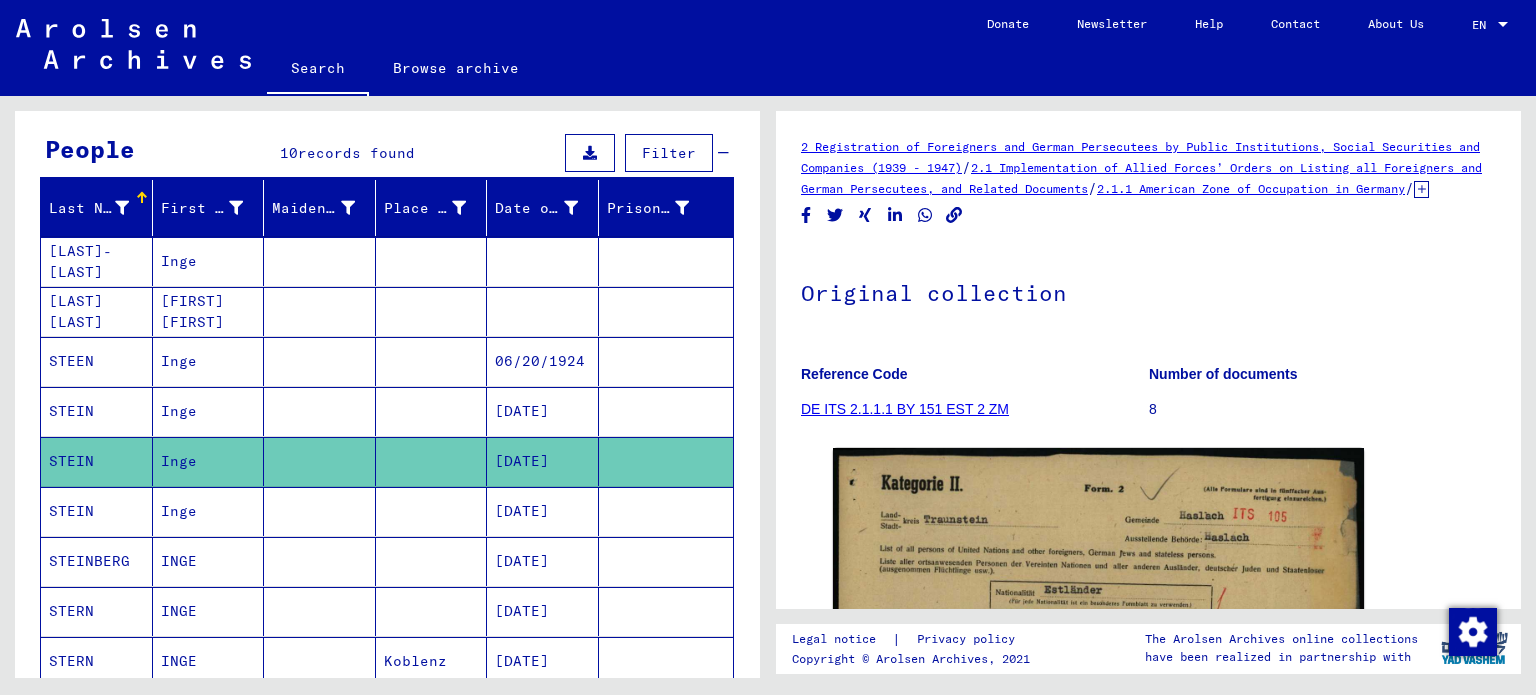scroll, scrollTop: 0, scrollLeft: 0, axis: both 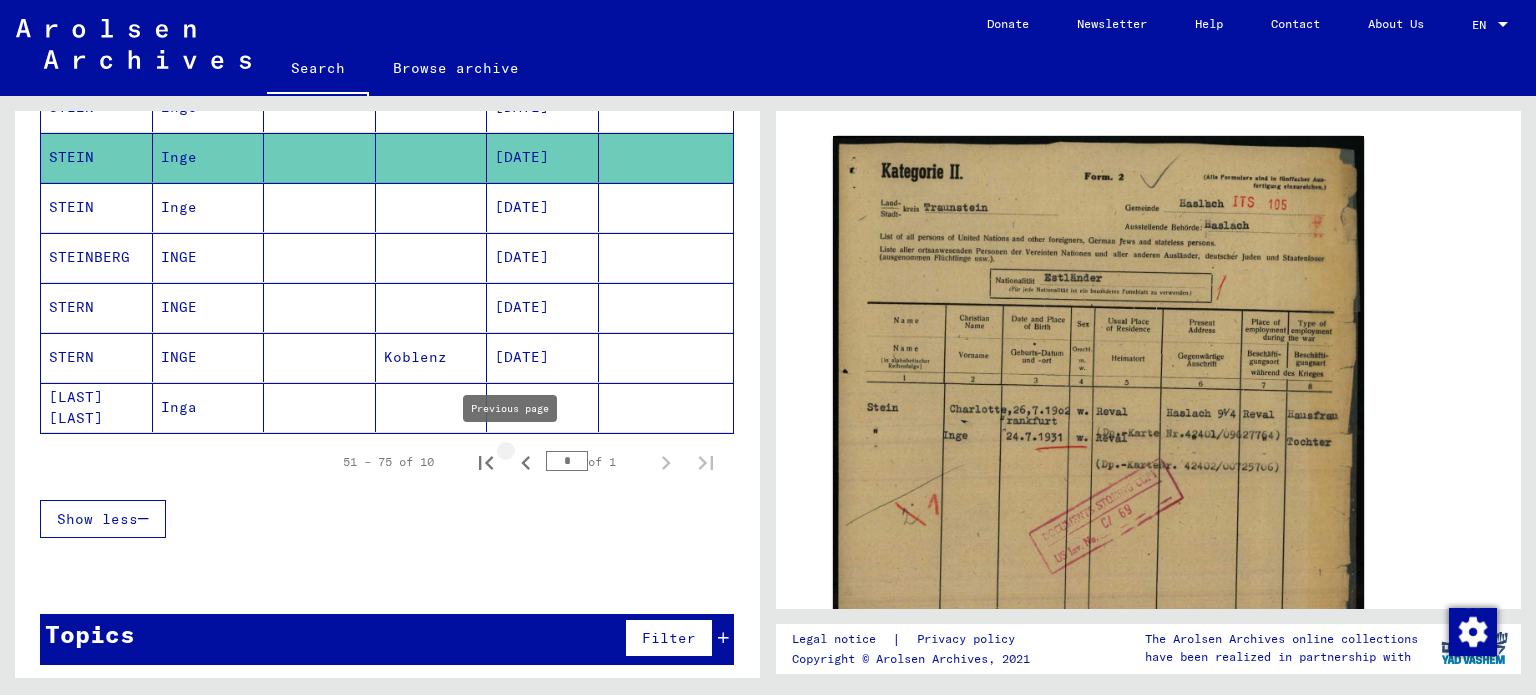 click 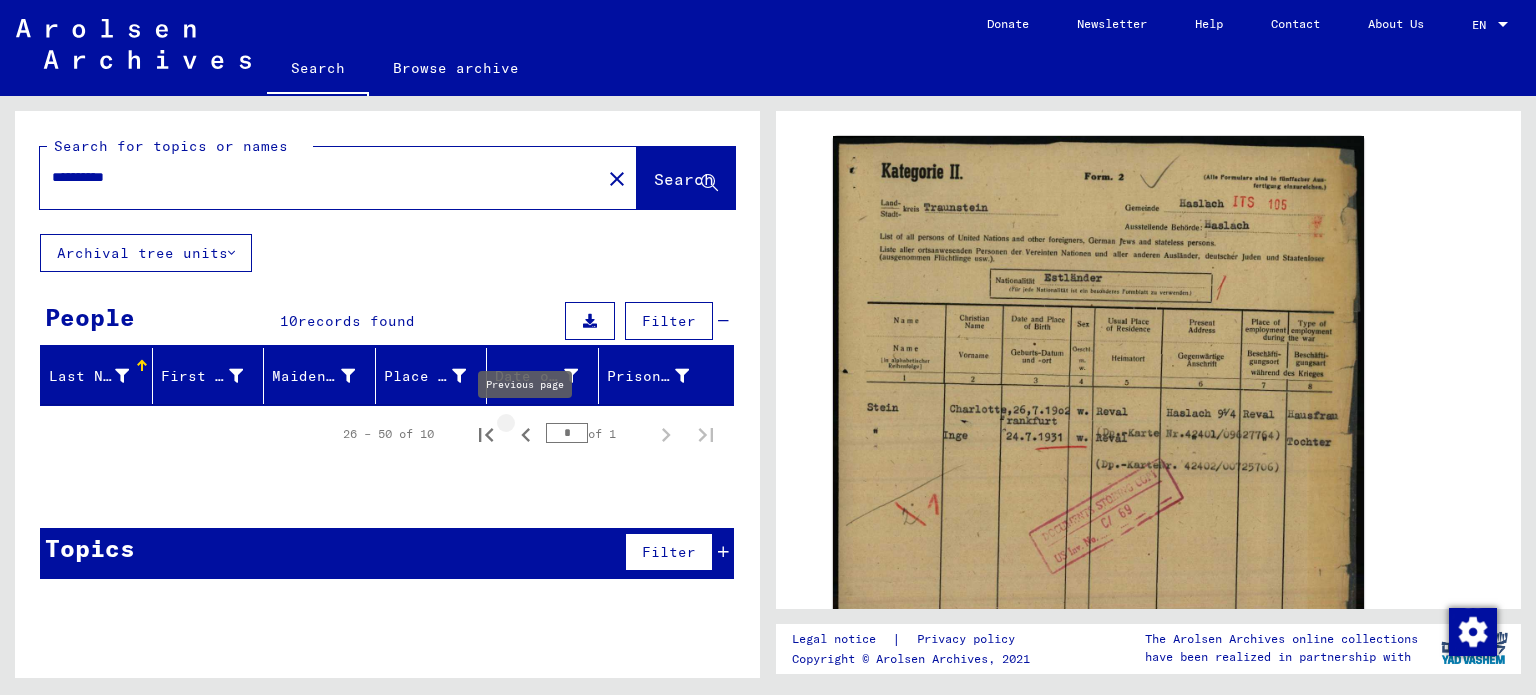 click 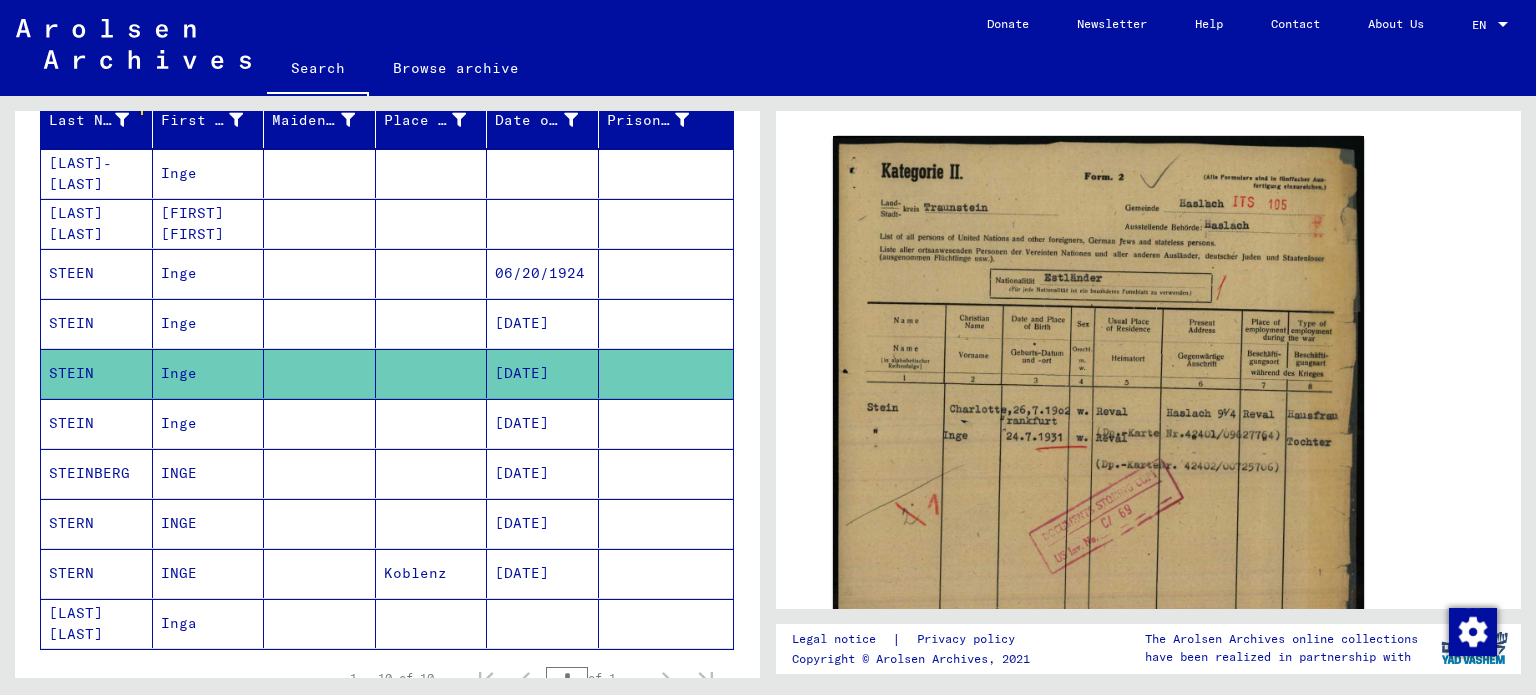 scroll, scrollTop: 0, scrollLeft: 0, axis: both 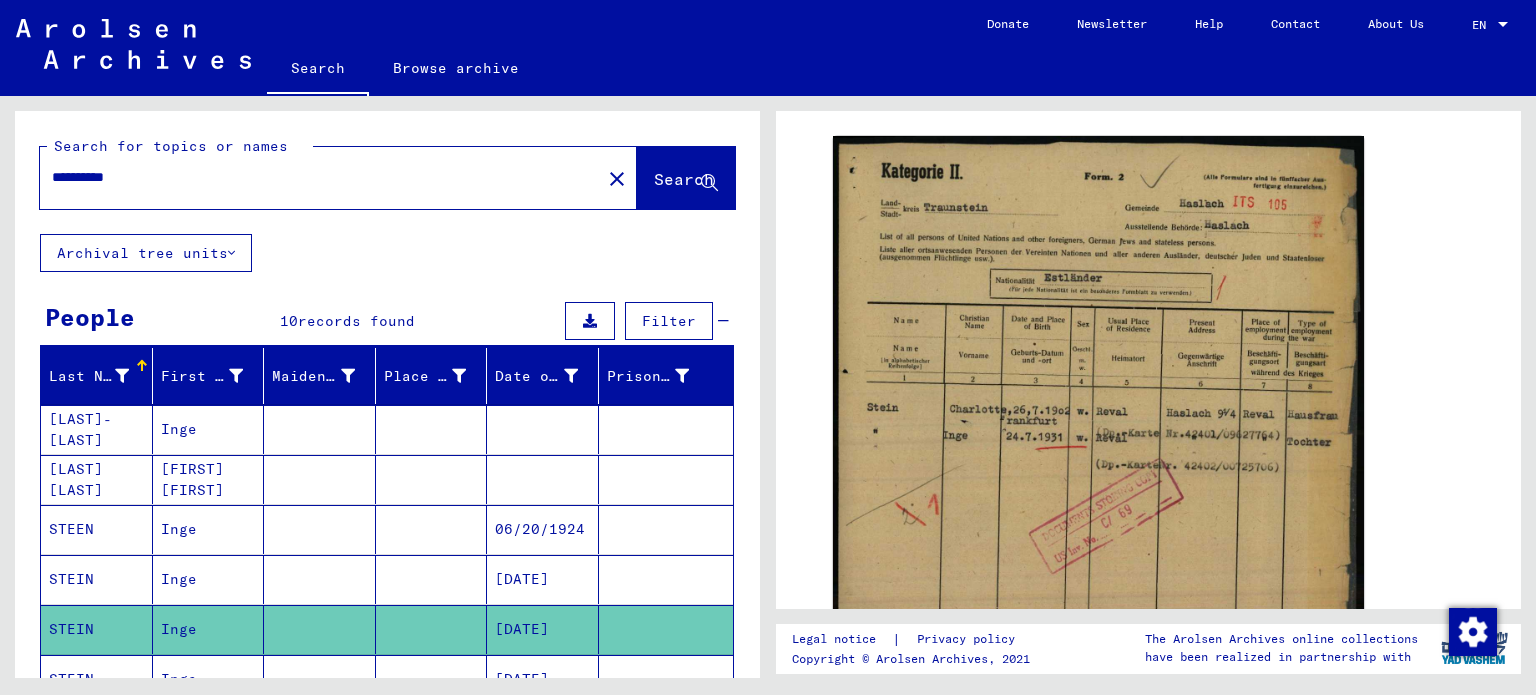 click on "**********" at bounding box center [320, 177] 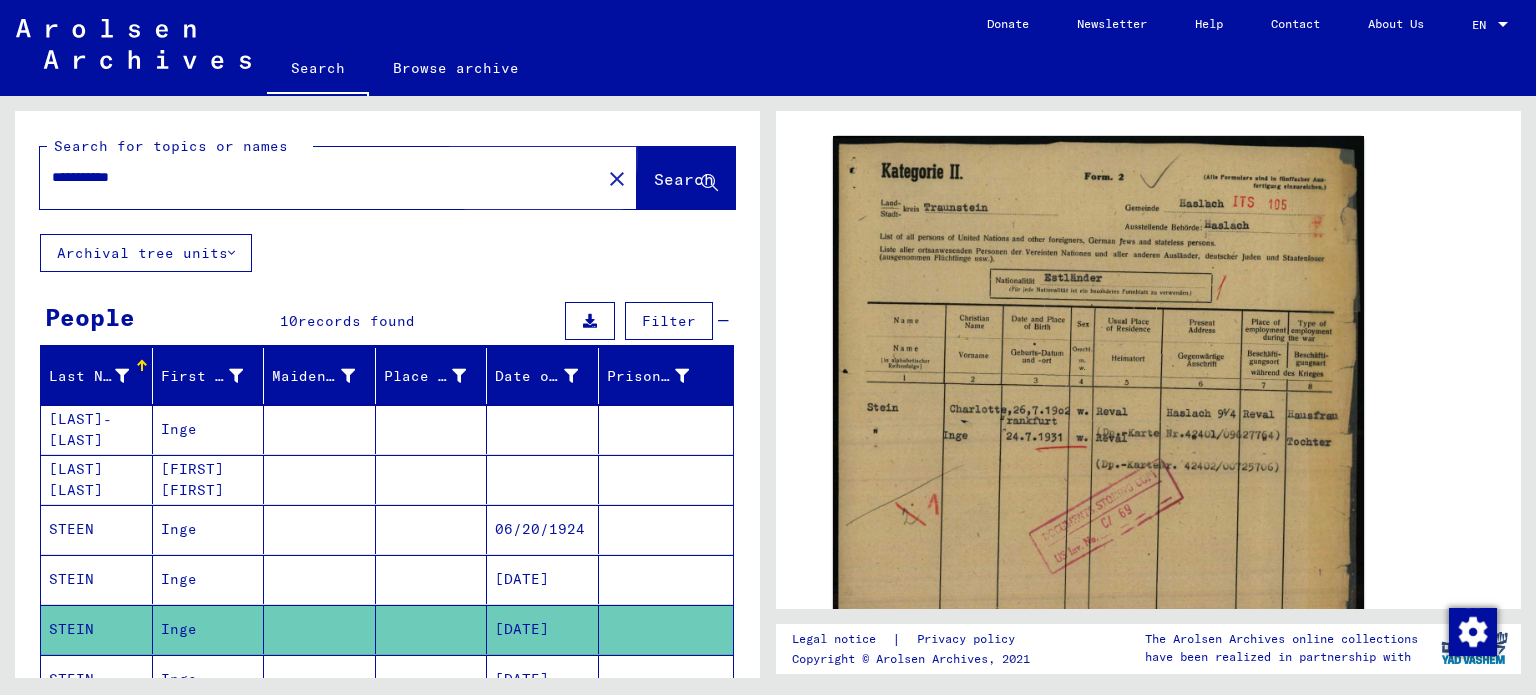 click on "Search" 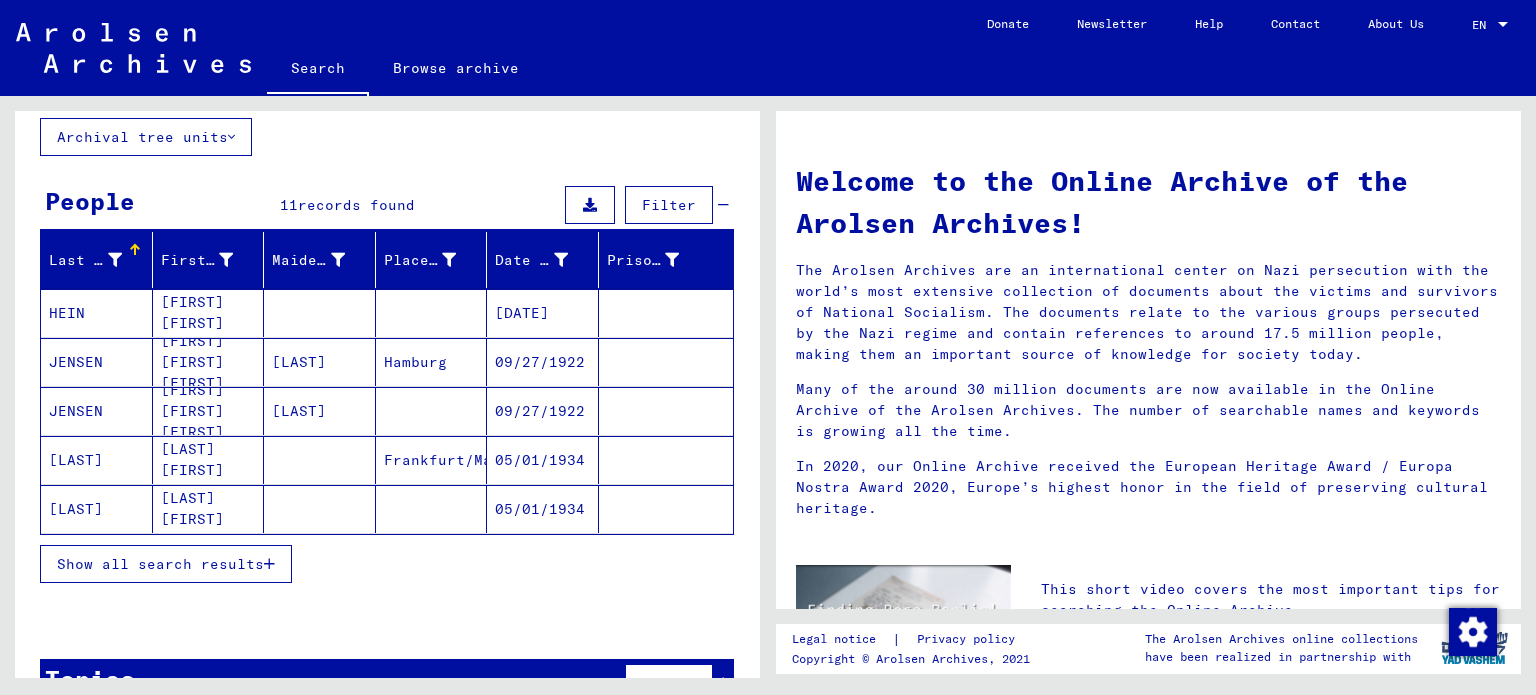 scroll, scrollTop: 122, scrollLeft: 0, axis: vertical 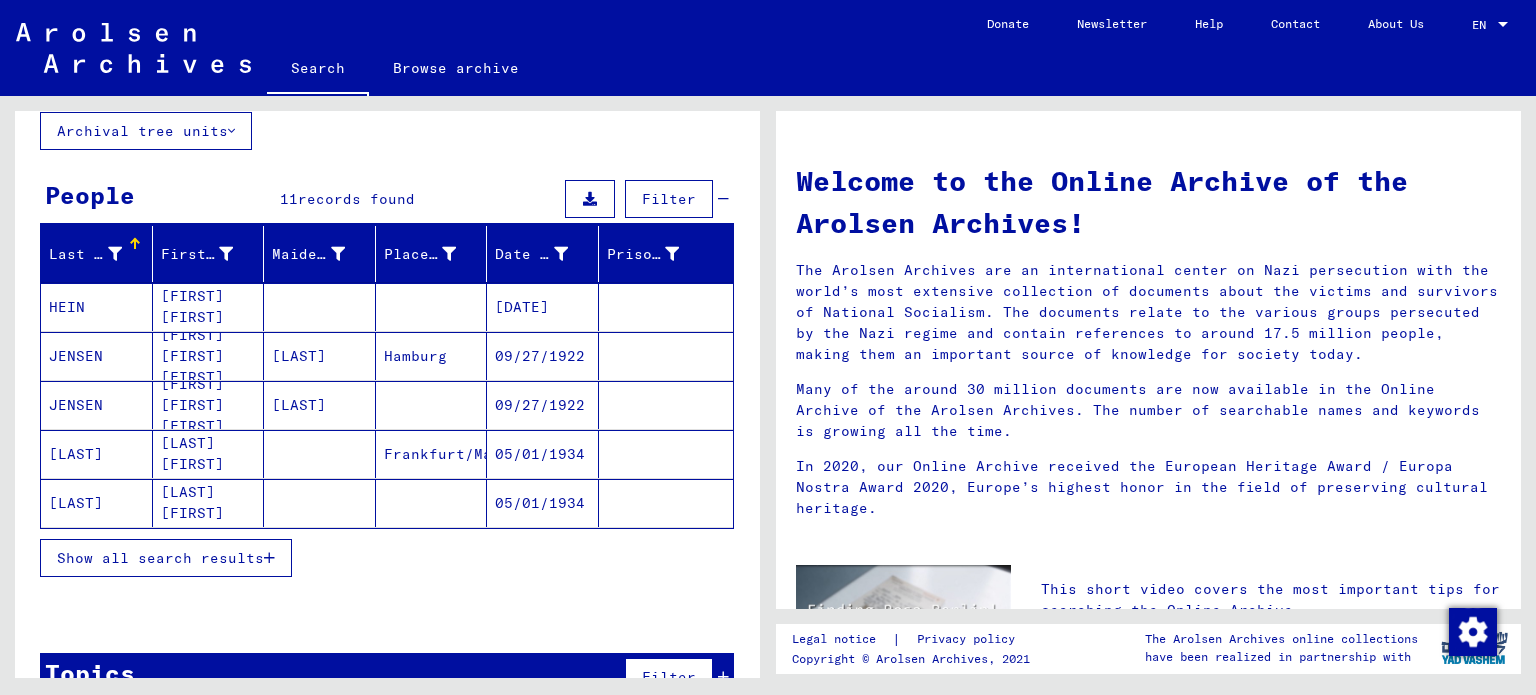 click on "Show all search results" at bounding box center [166, 558] 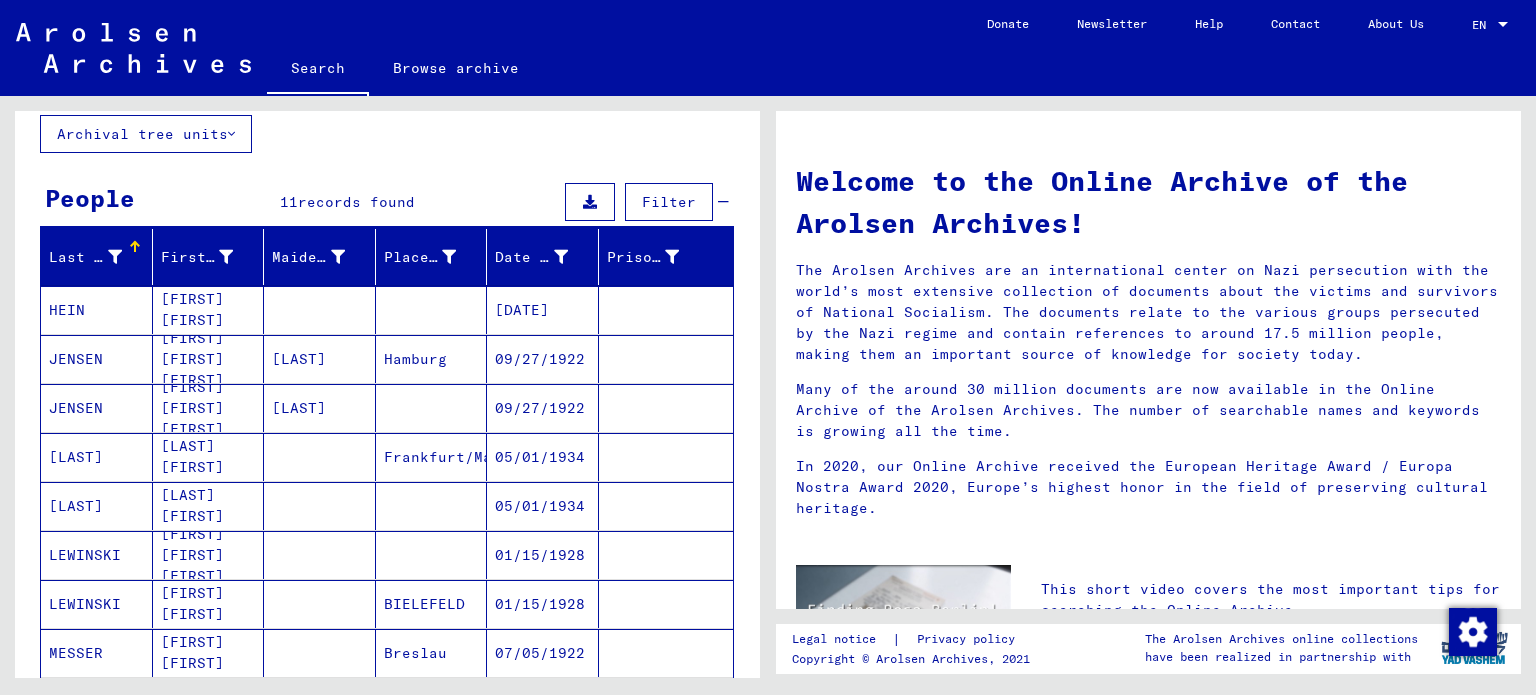 scroll, scrollTop: 0, scrollLeft: 0, axis: both 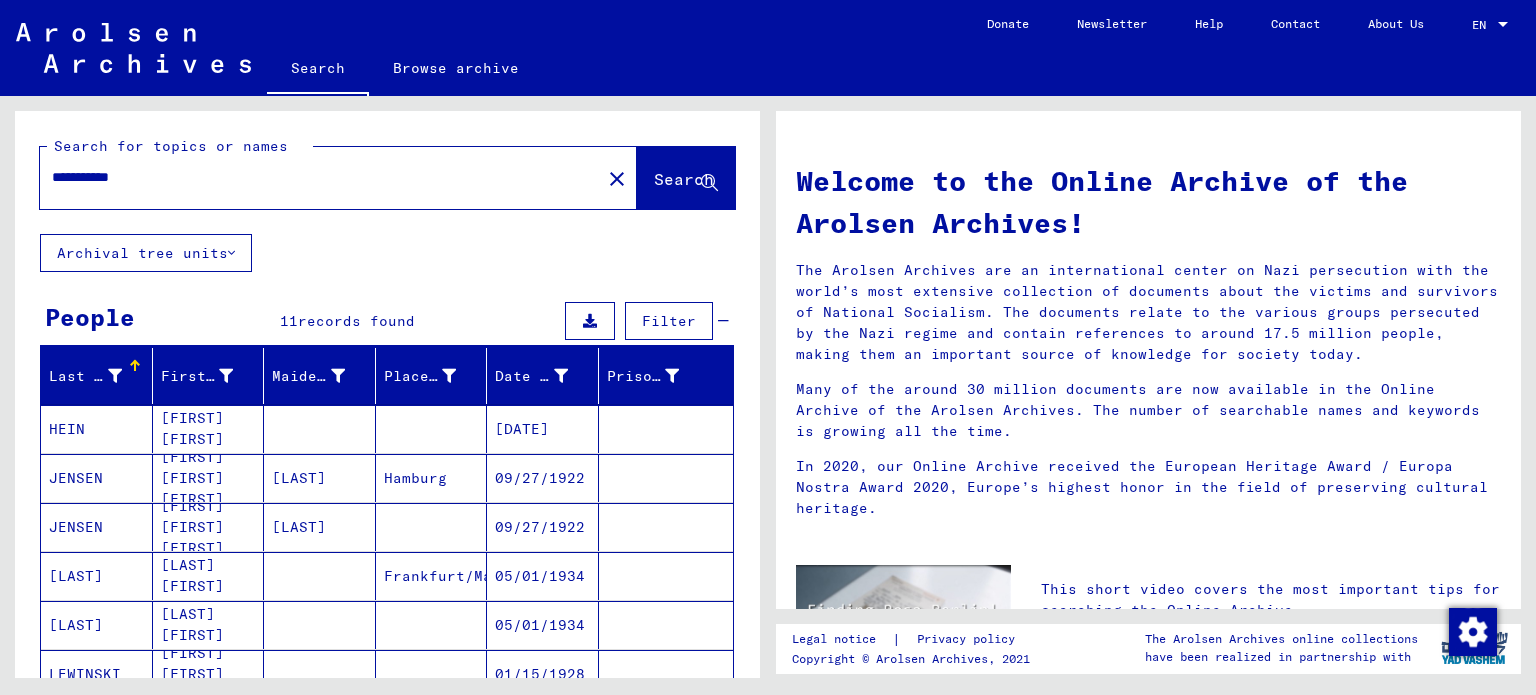 click on "**********" at bounding box center (314, 177) 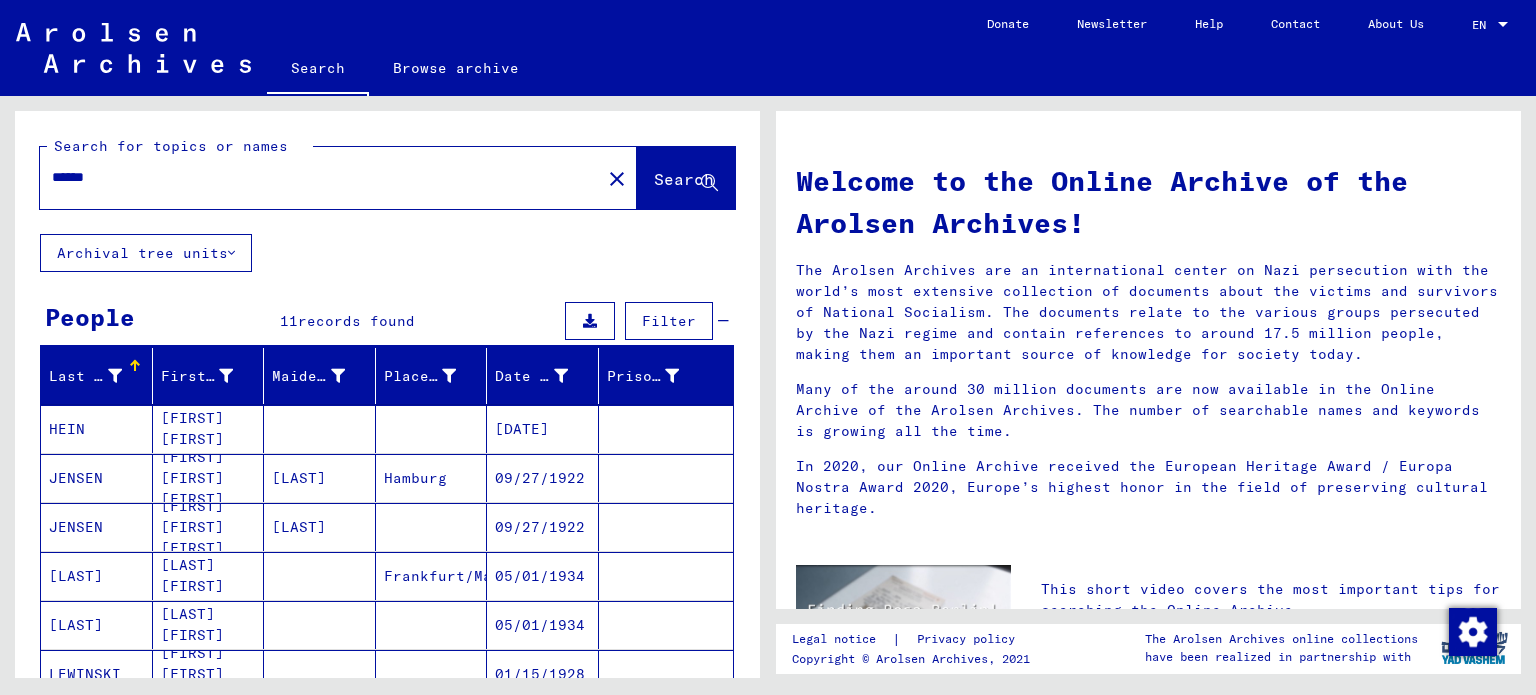 type on "******" 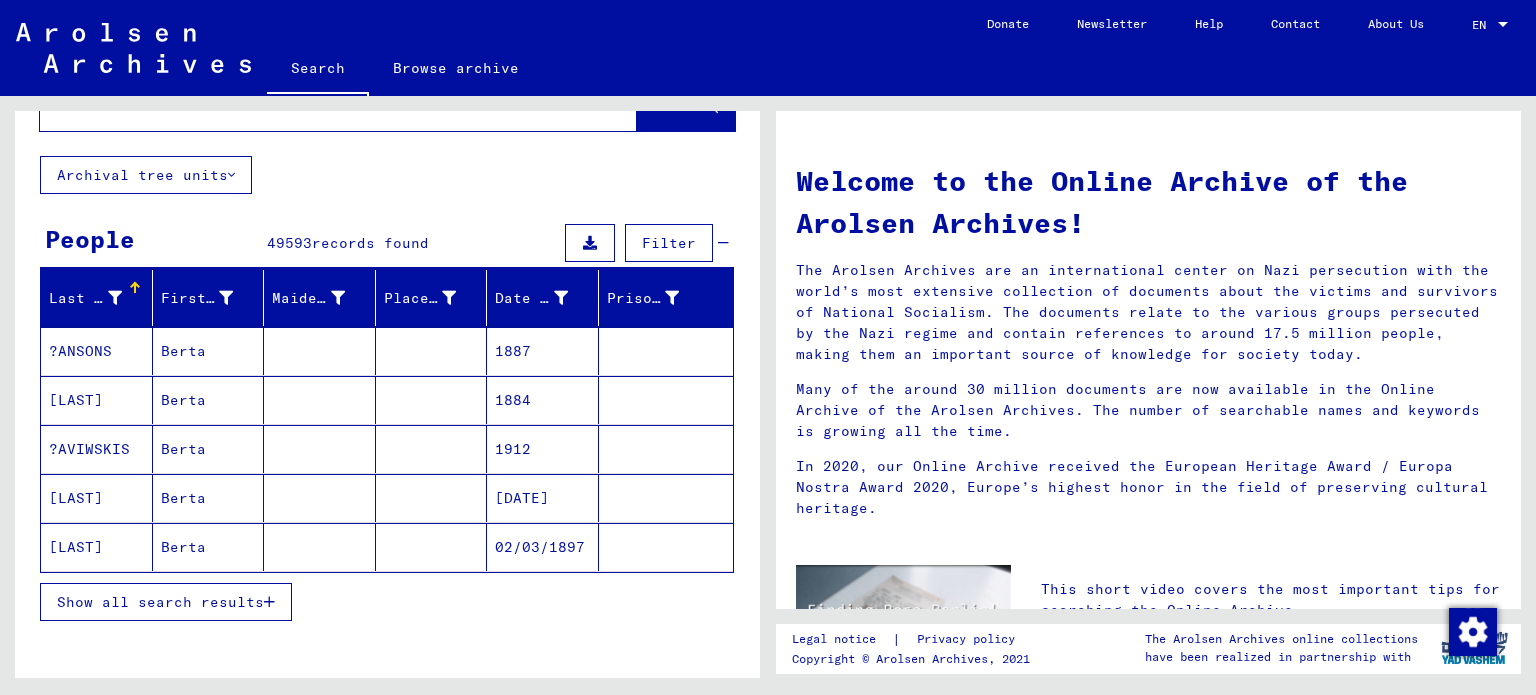 scroll, scrollTop: 90, scrollLeft: 0, axis: vertical 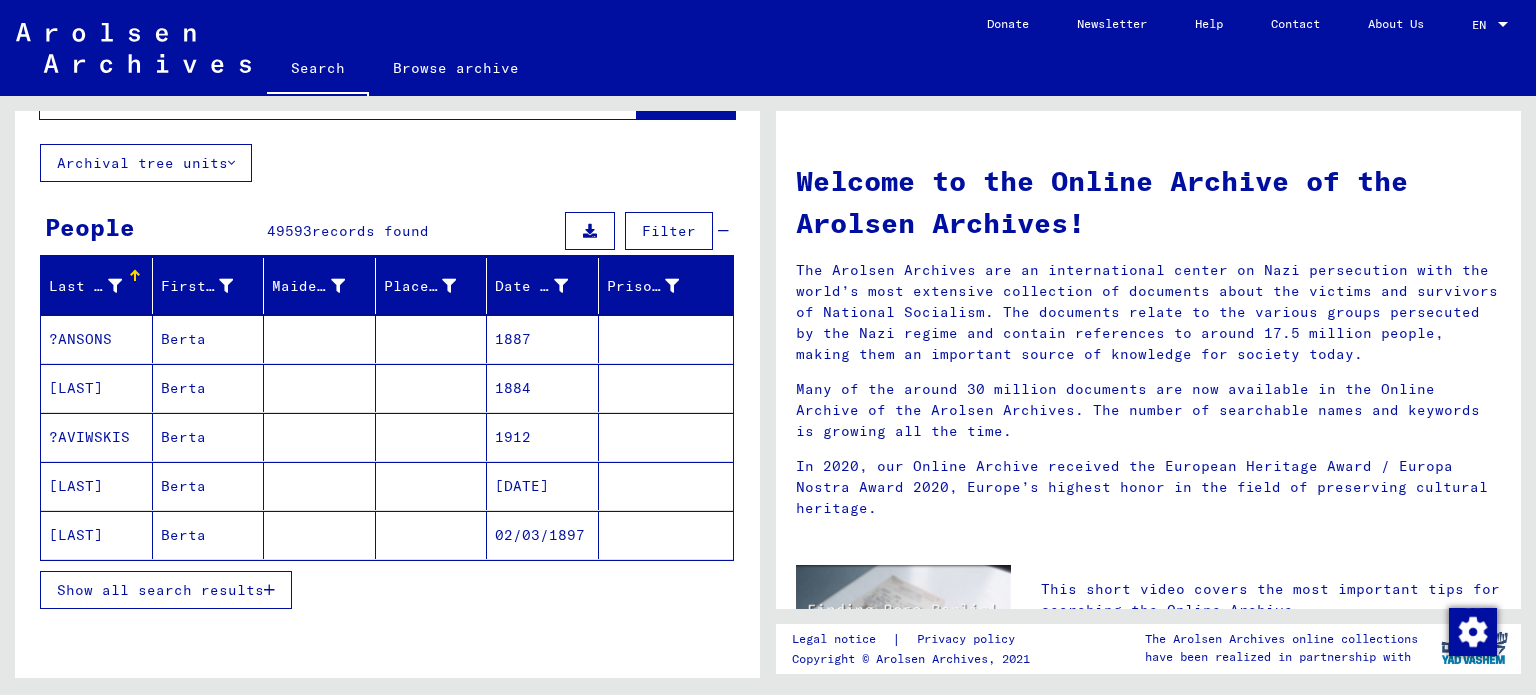 click on "Show all search results" at bounding box center (166, 590) 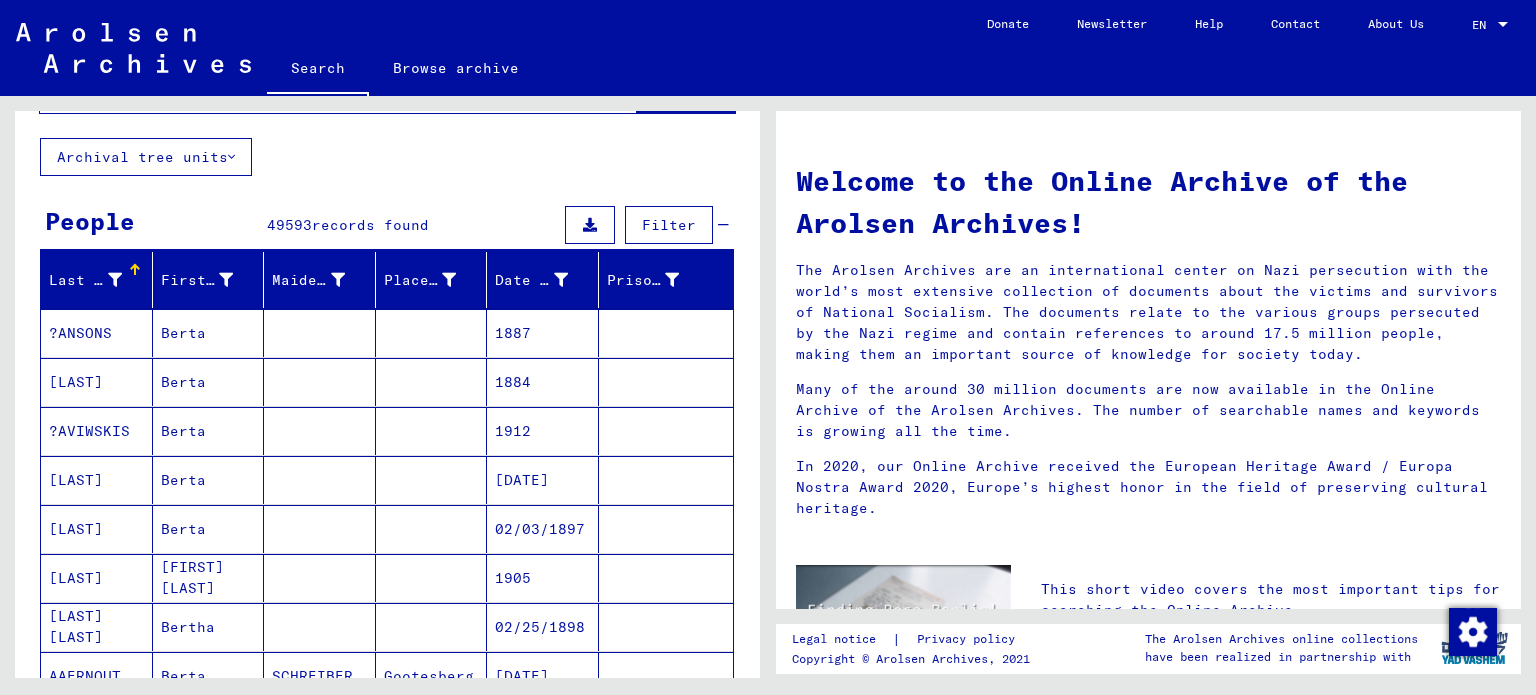 scroll, scrollTop: 99, scrollLeft: 0, axis: vertical 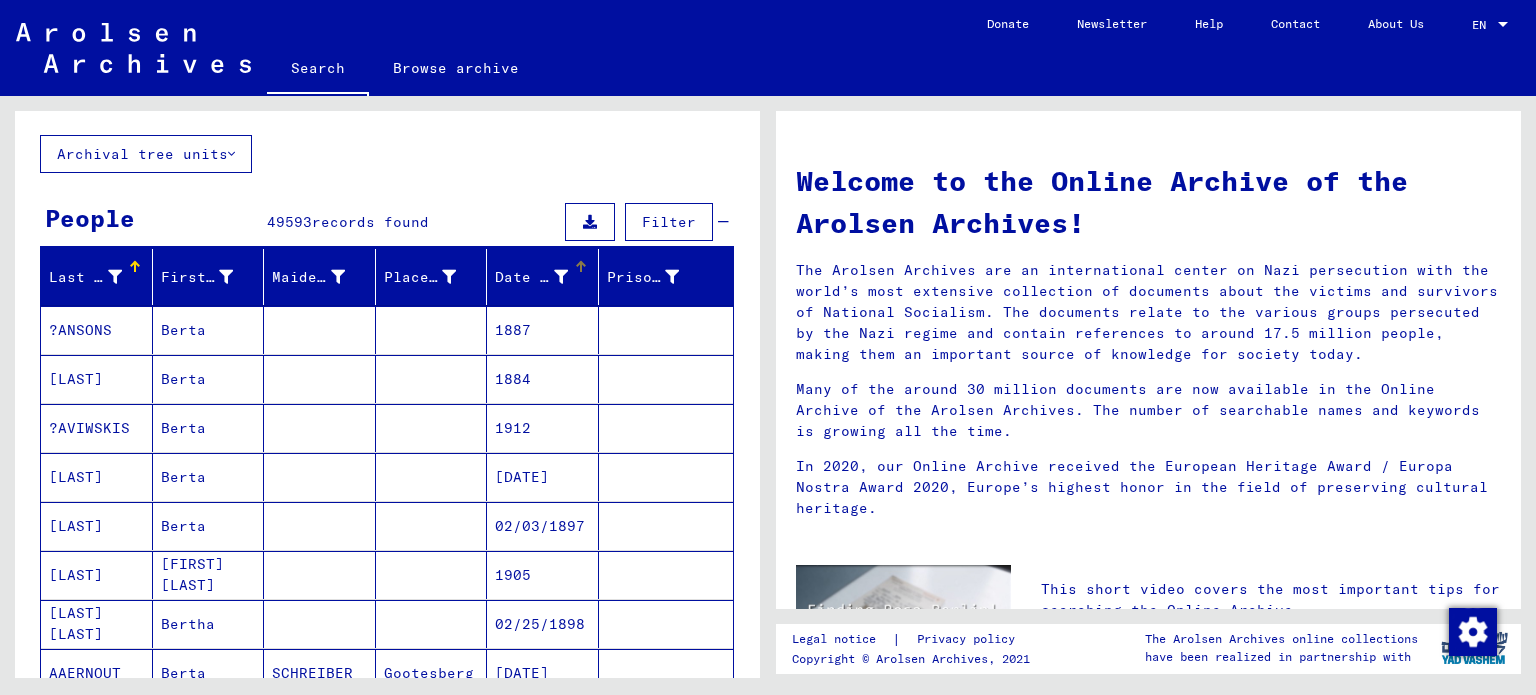 click at bounding box center [561, 277] 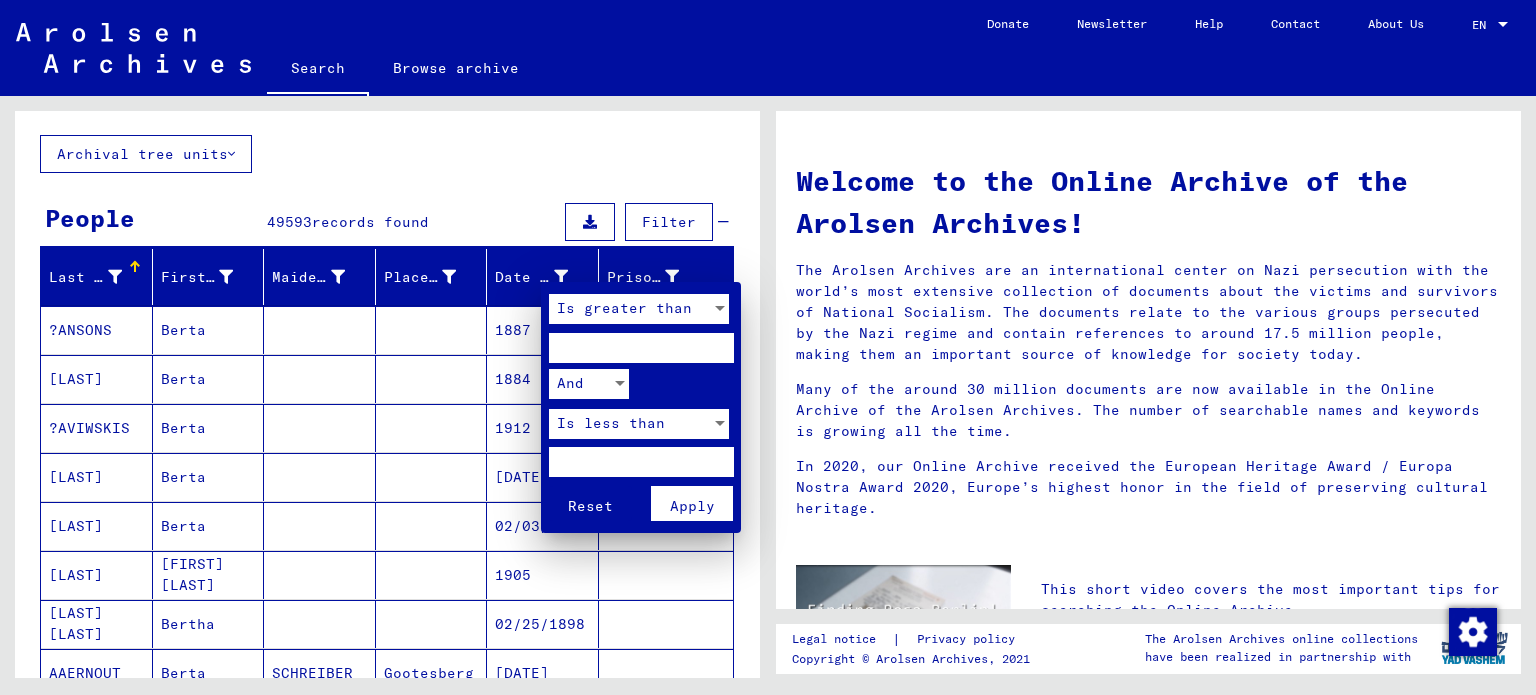 click at bounding box center [641, 348] 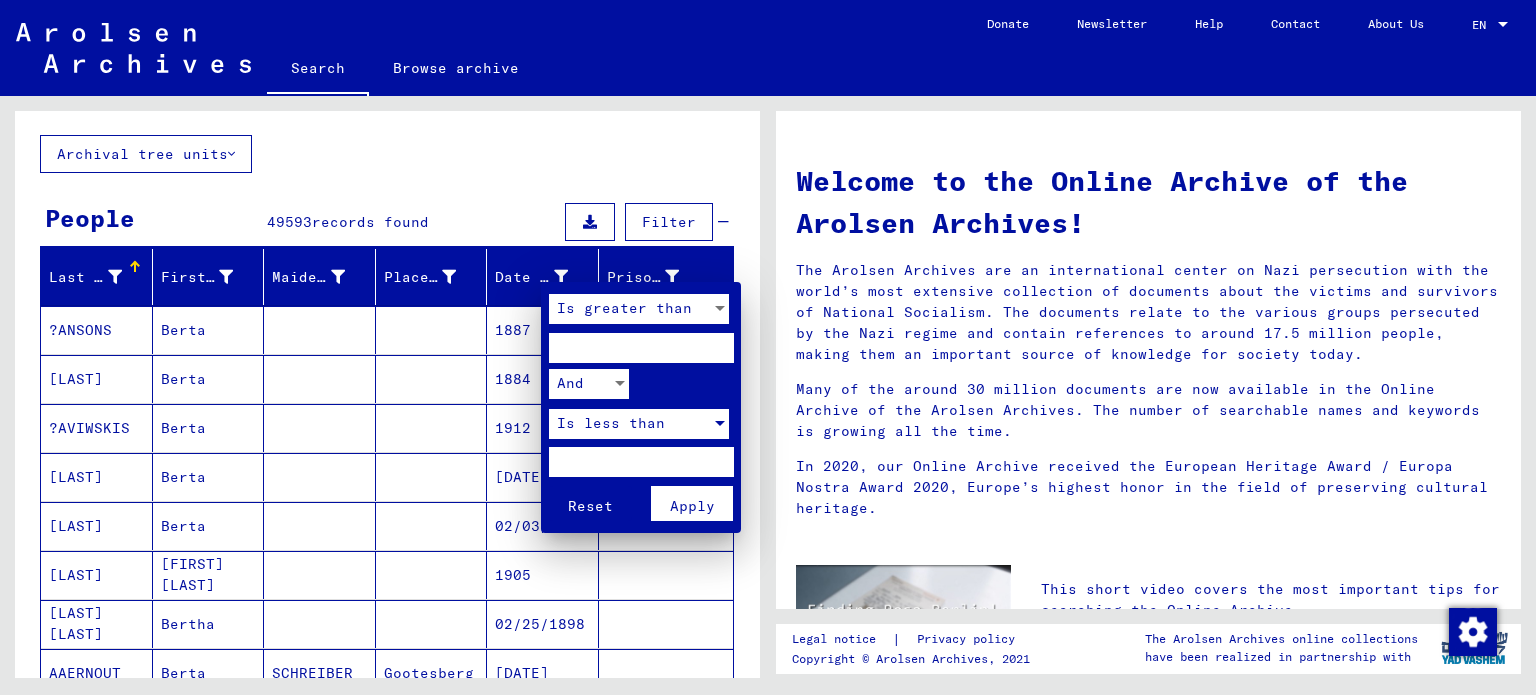 click on "Is less than" at bounding box center (611, 423) 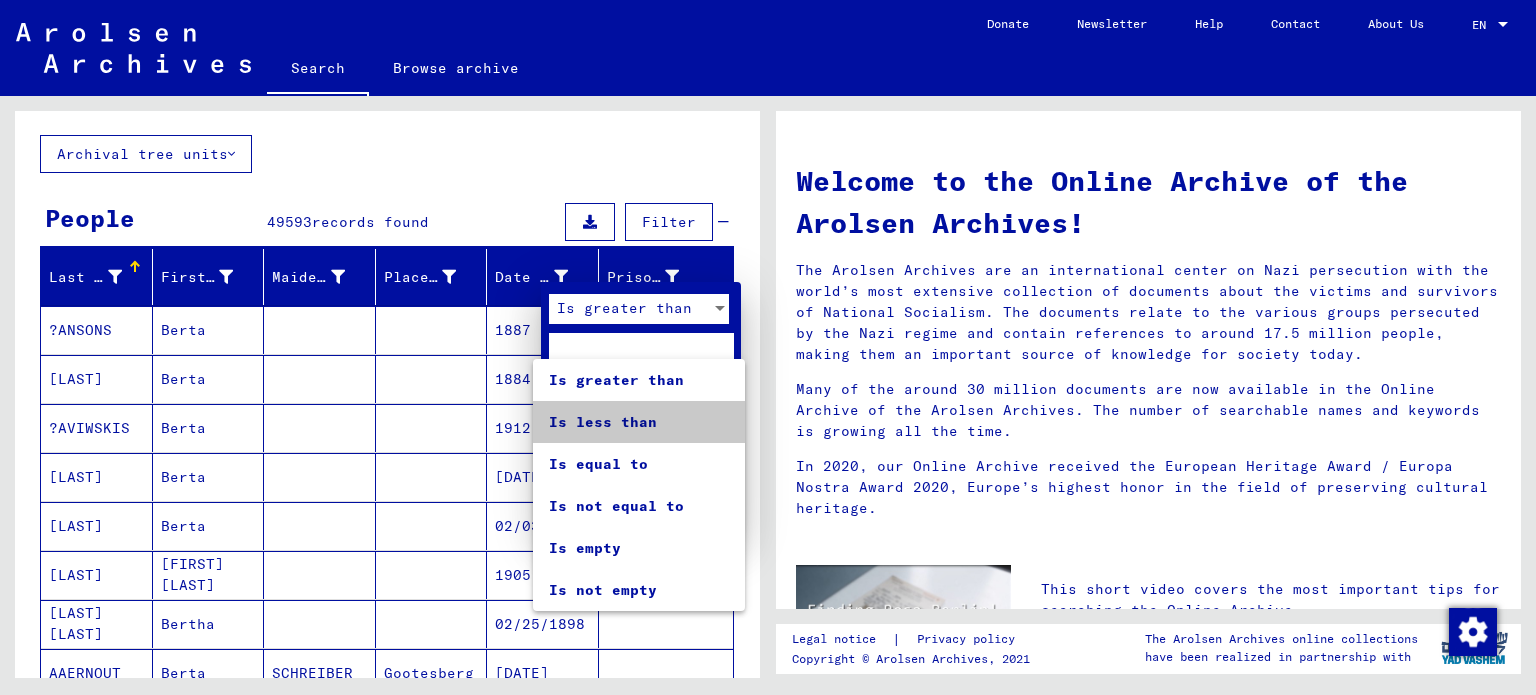 click on "Is less than" at bounding box center [639, 422] 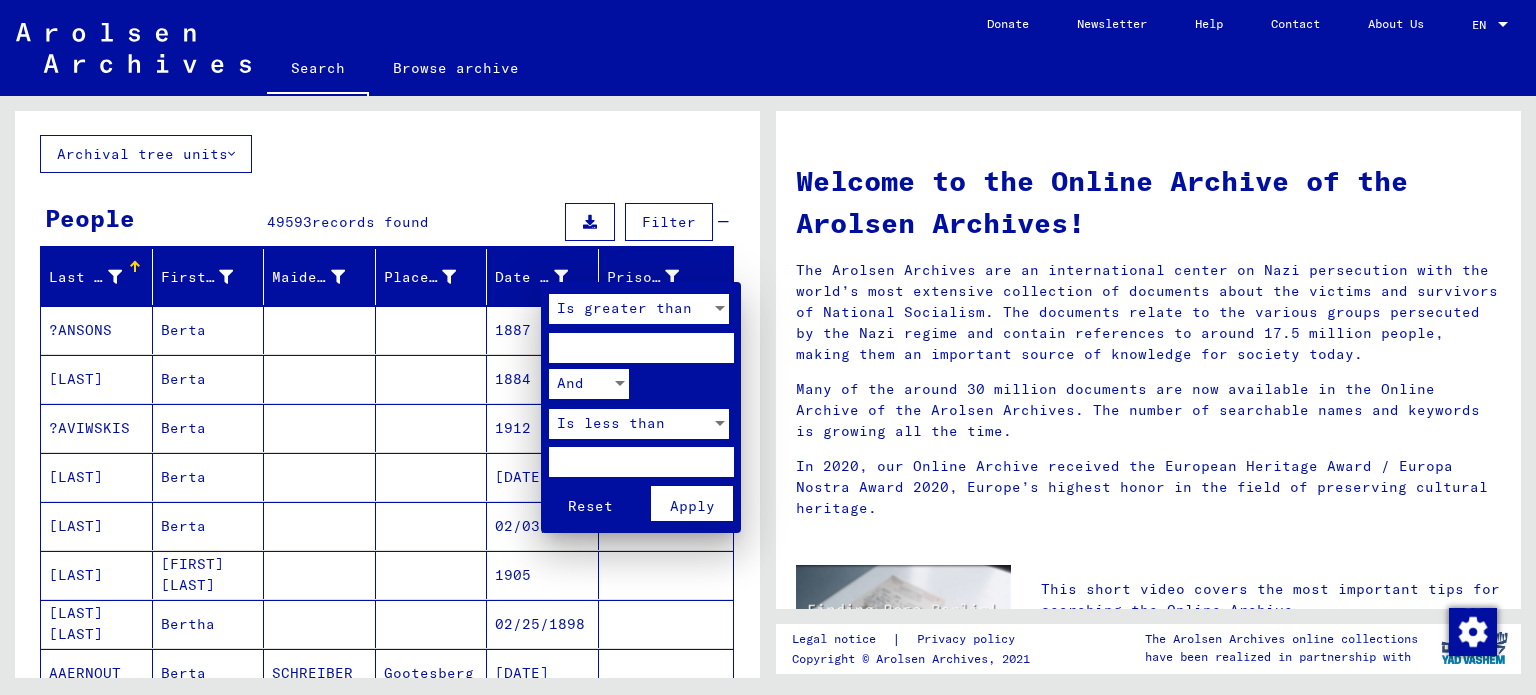 click at bounding box center (641, 462) 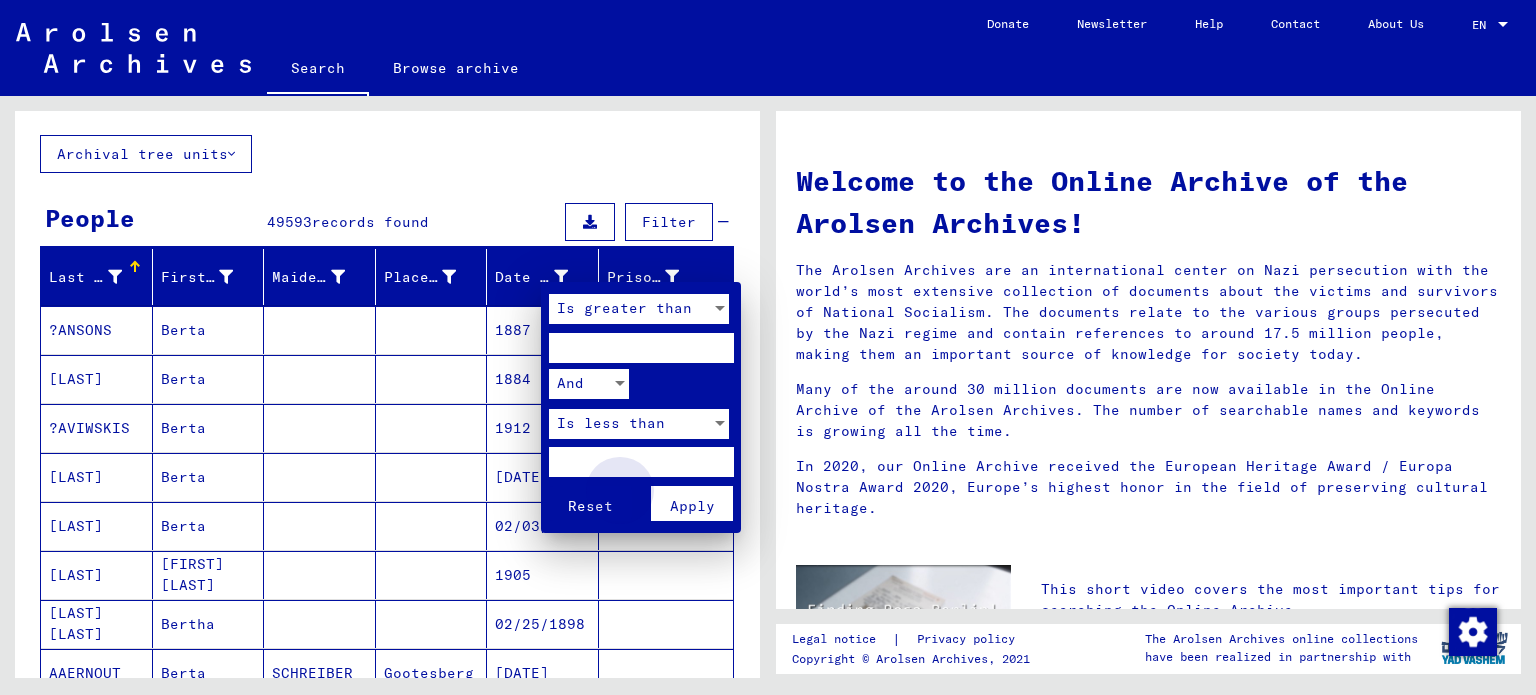 click on "Apply" at bounding box center [692, 506] 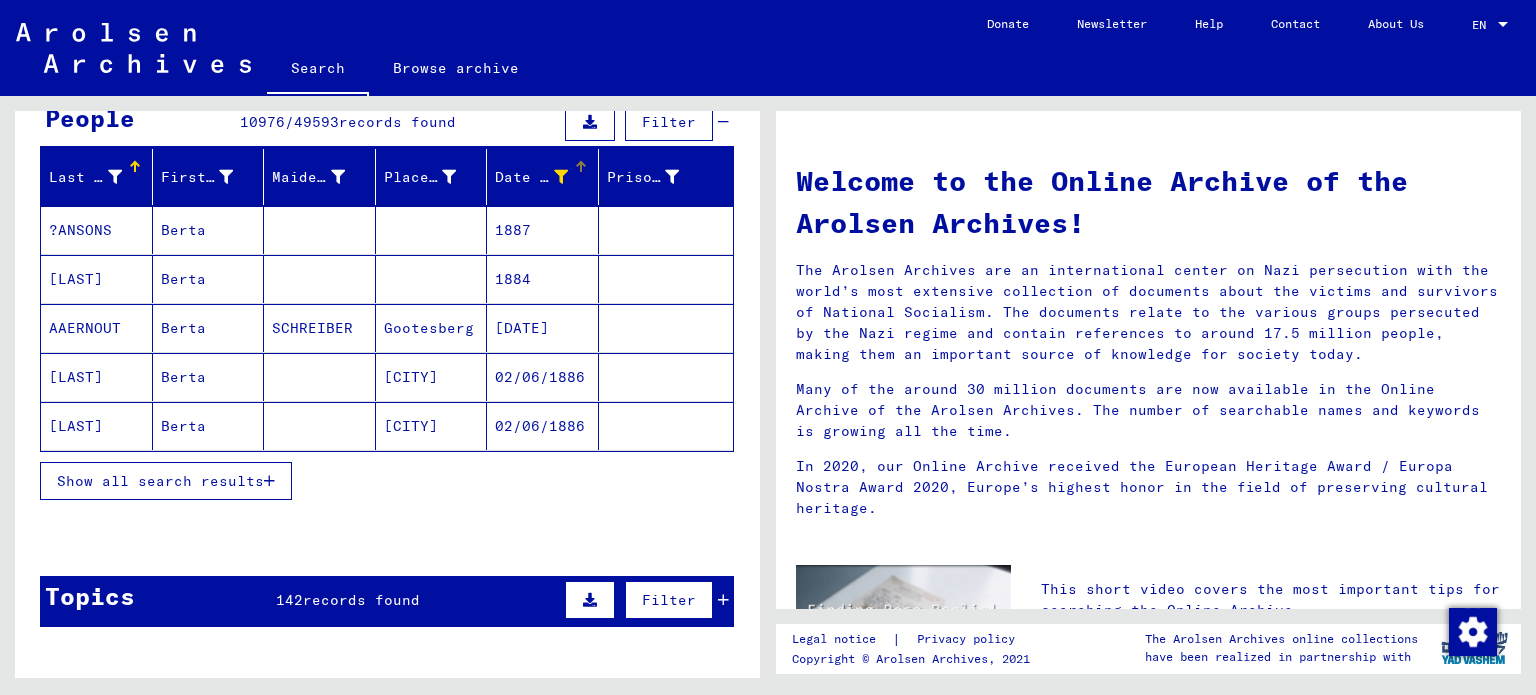 scroll, scrollTop: 200, scrollLeft: 0, axis: vertical 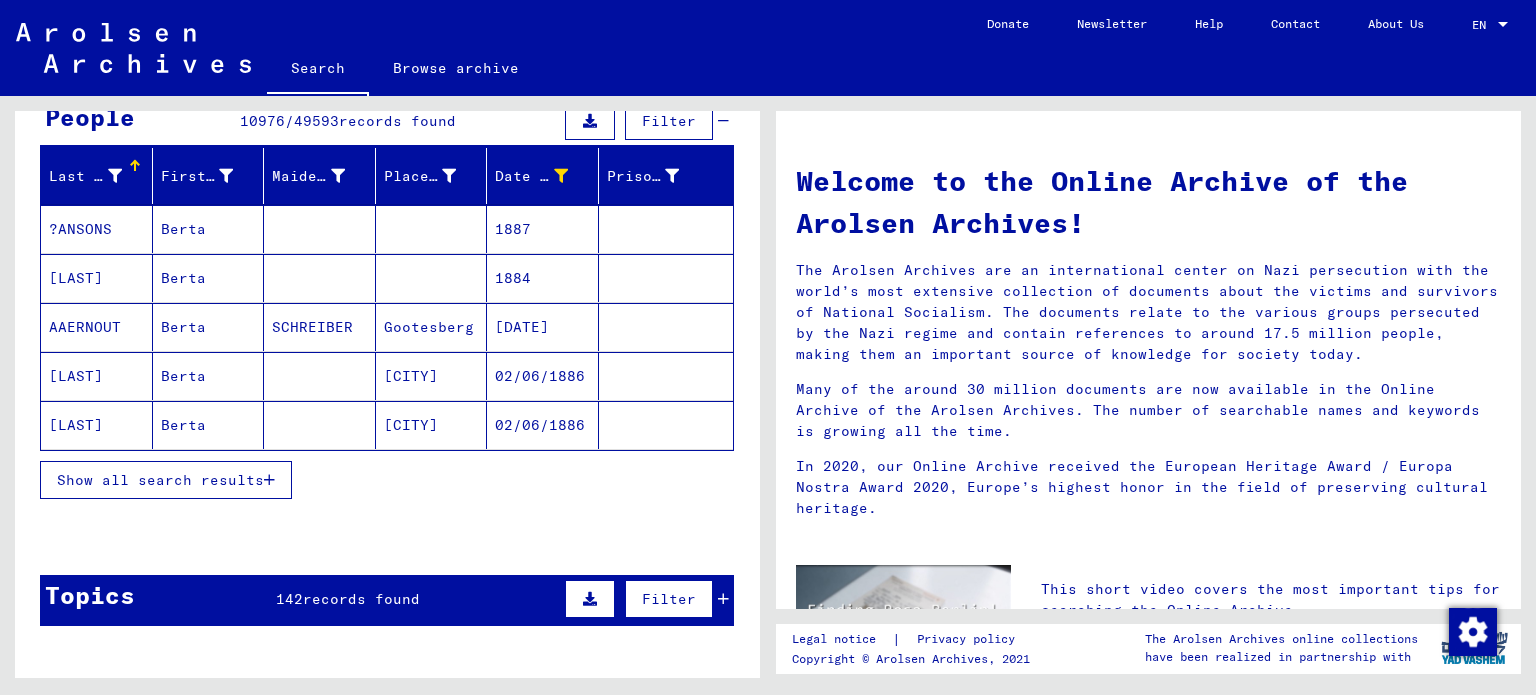 click on "Show all search results" at bounding box center (160, 480) 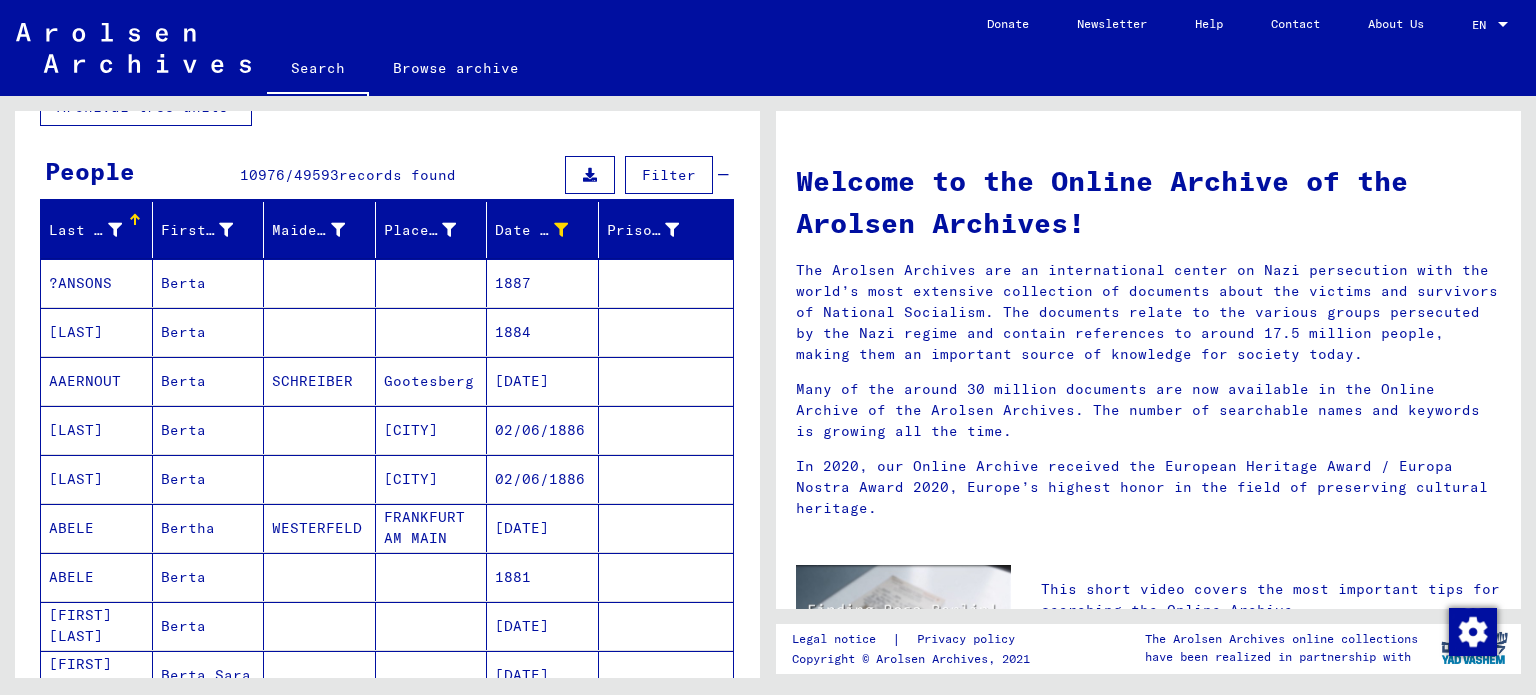 scroll, scrollTop: 0, scrollLeft: 0, axis: both 